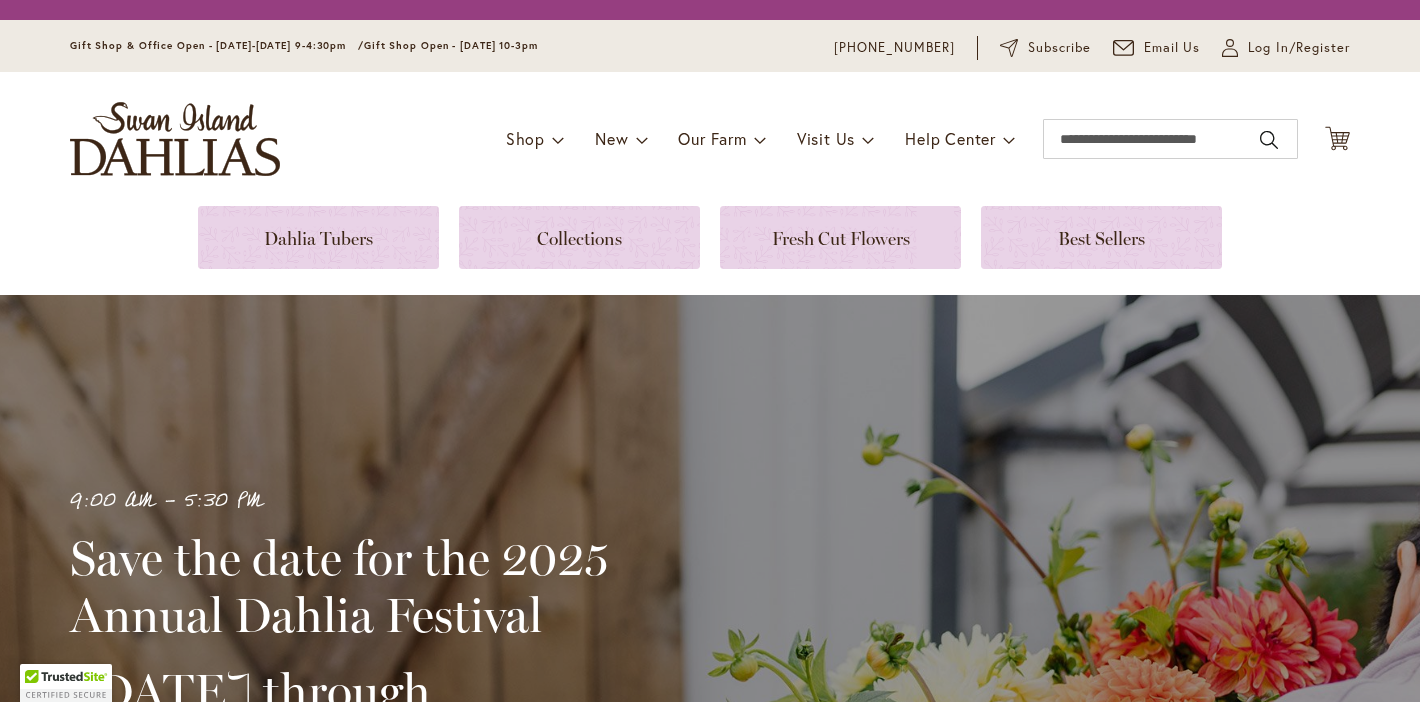 scroll, scrollTop: 0, scrollLeft: 0, axis: both 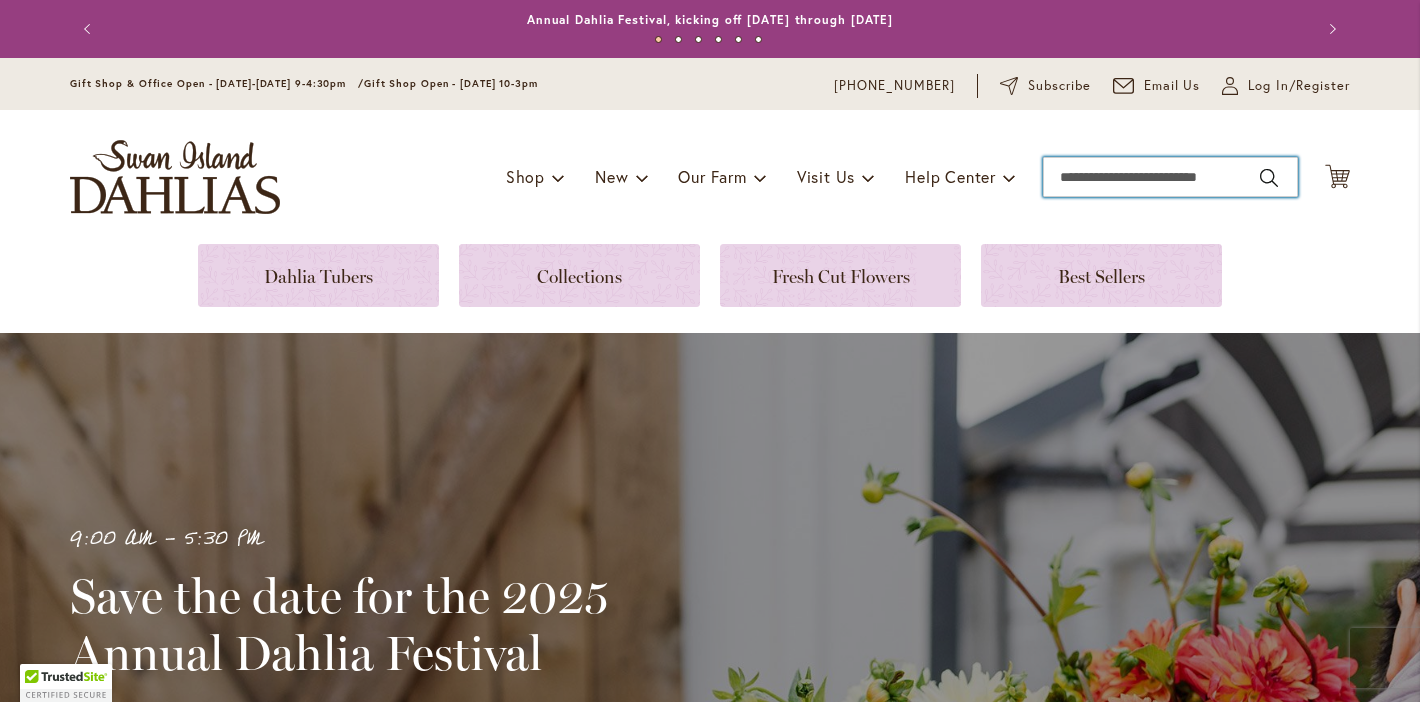 click on "Search" at bounding box center [1170, 177] 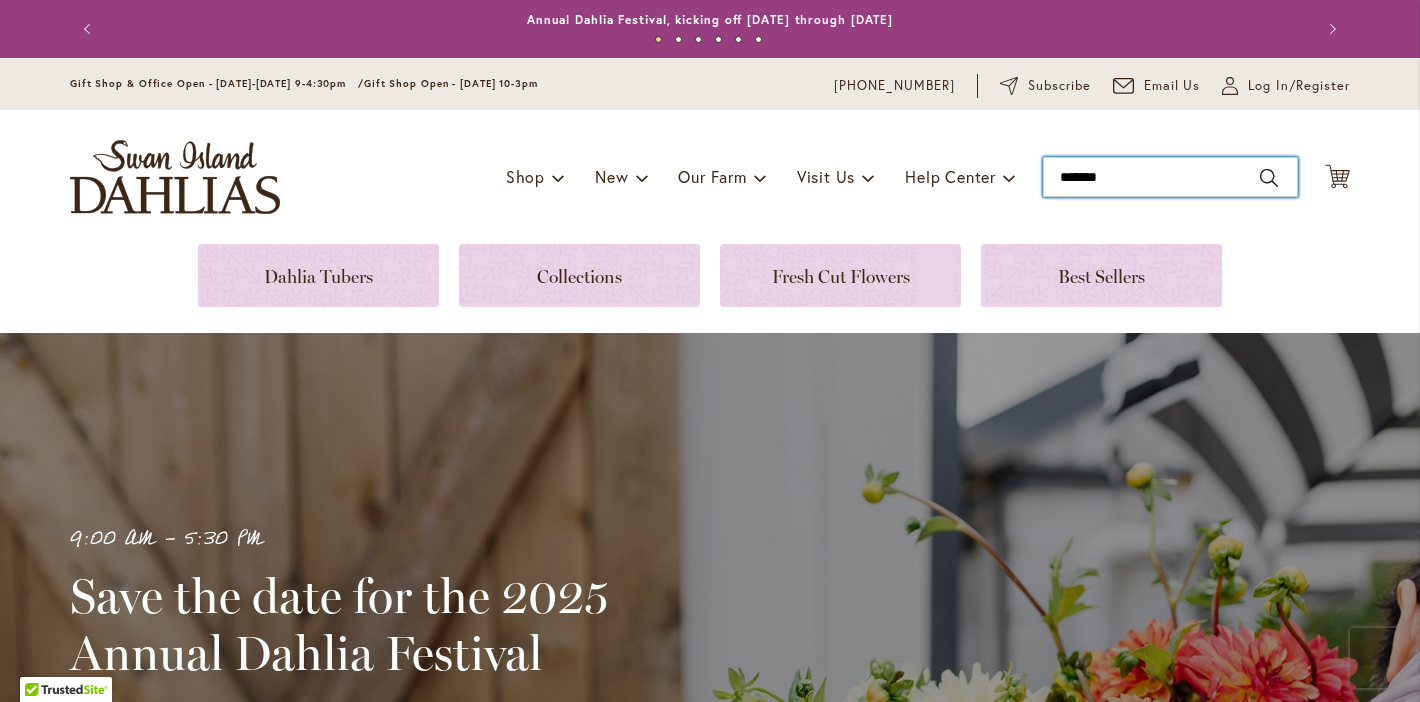 type on "********" 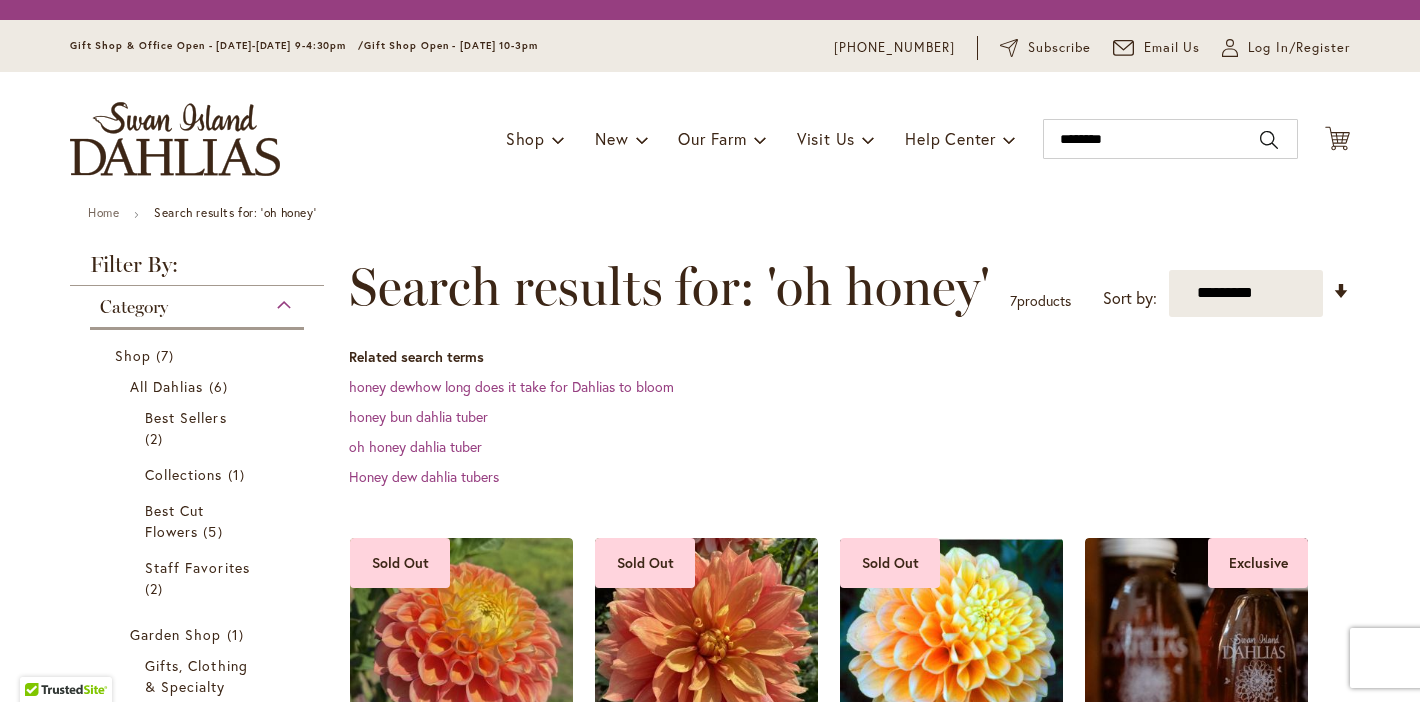 scroll, scrollTop: 0, scrollLeft: 0, axis: both 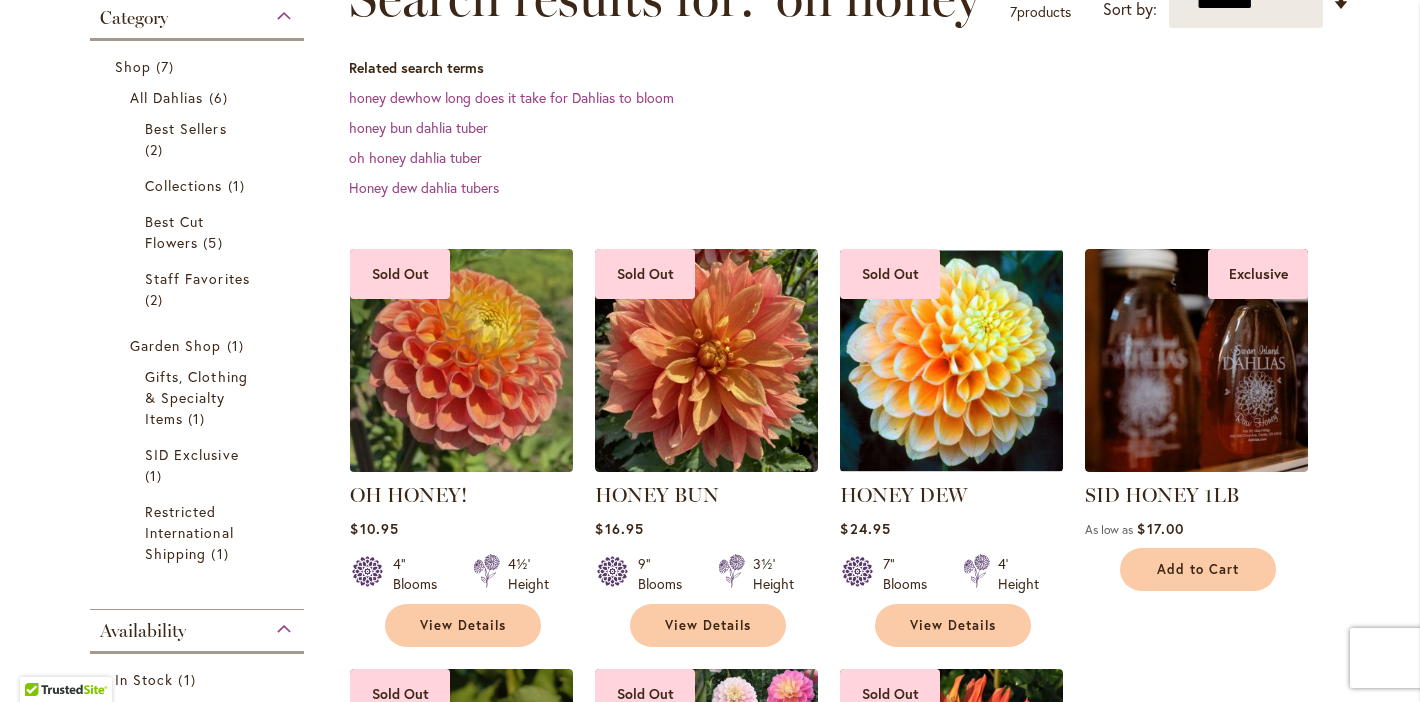 click at bounding box center (462, 360) 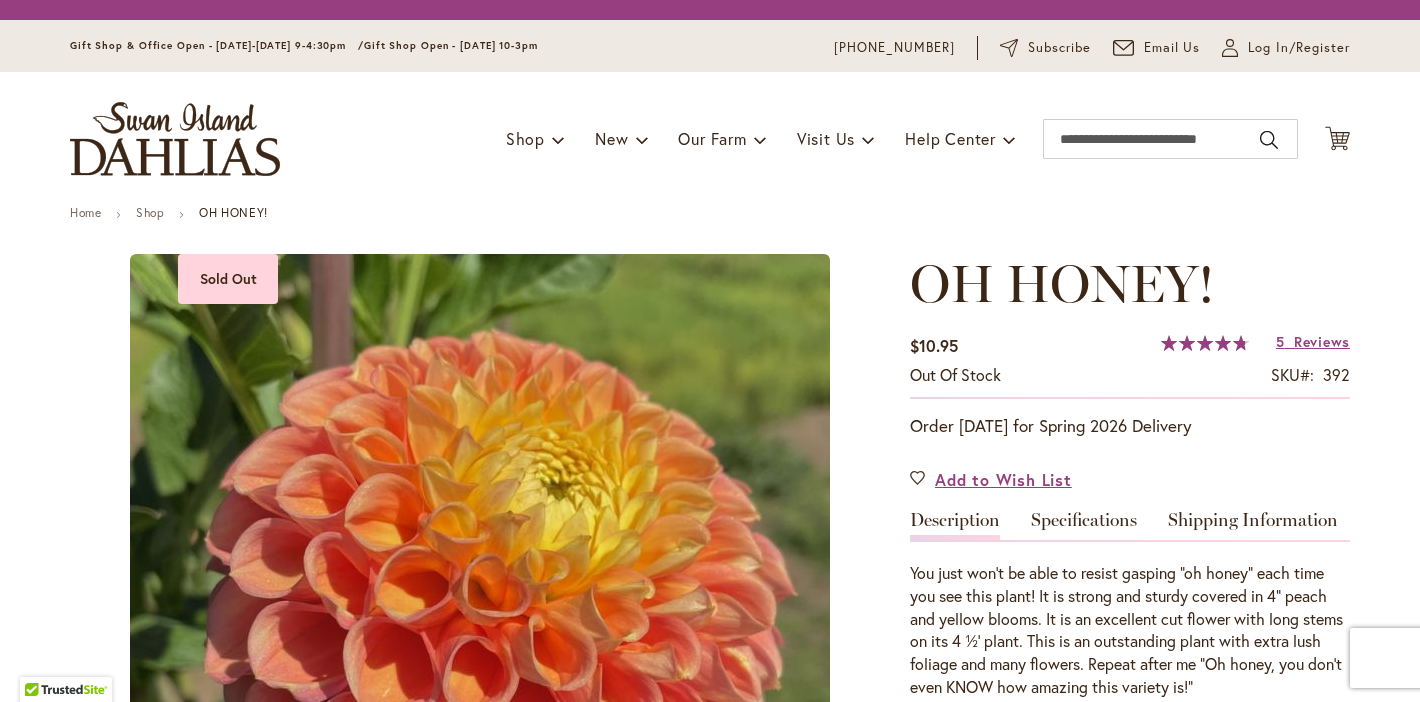 scroll, scrollTop: 0, scrollLeft: 0, axis: both 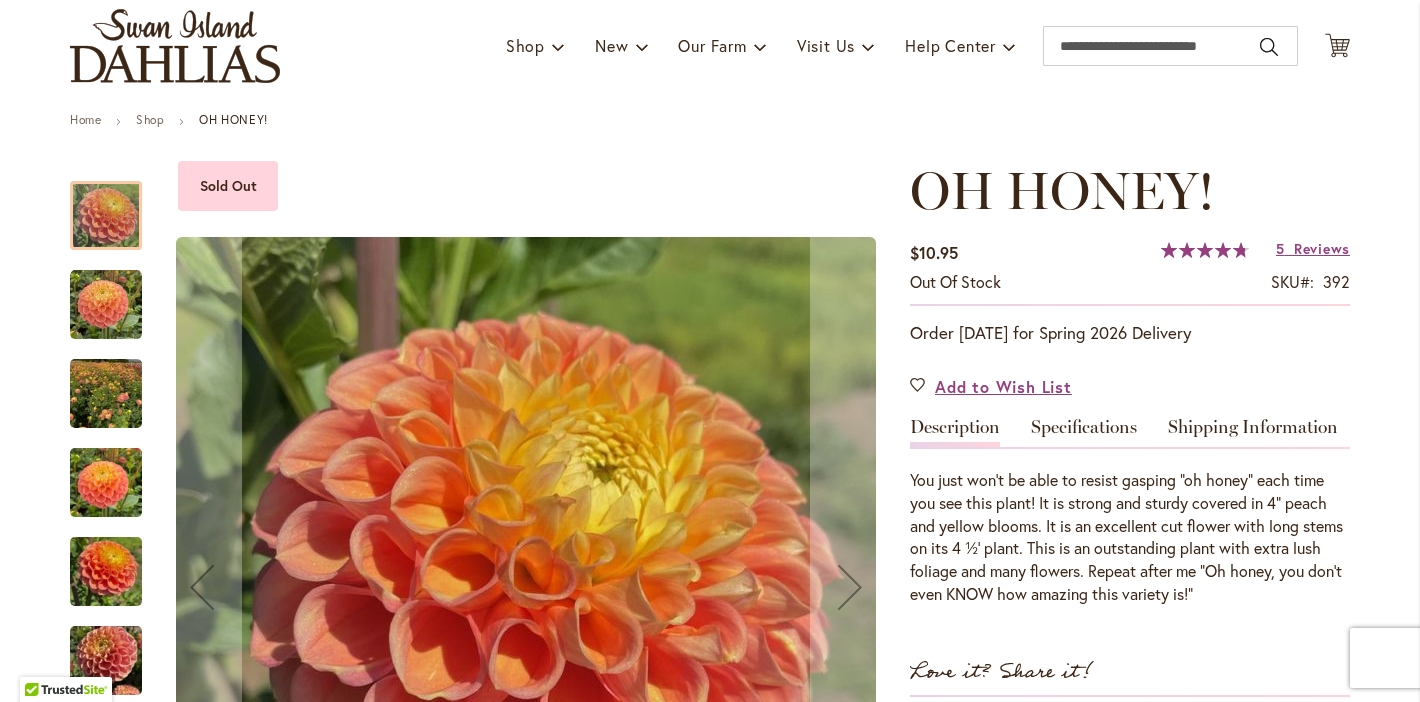 click at bounding box center [106, 305] 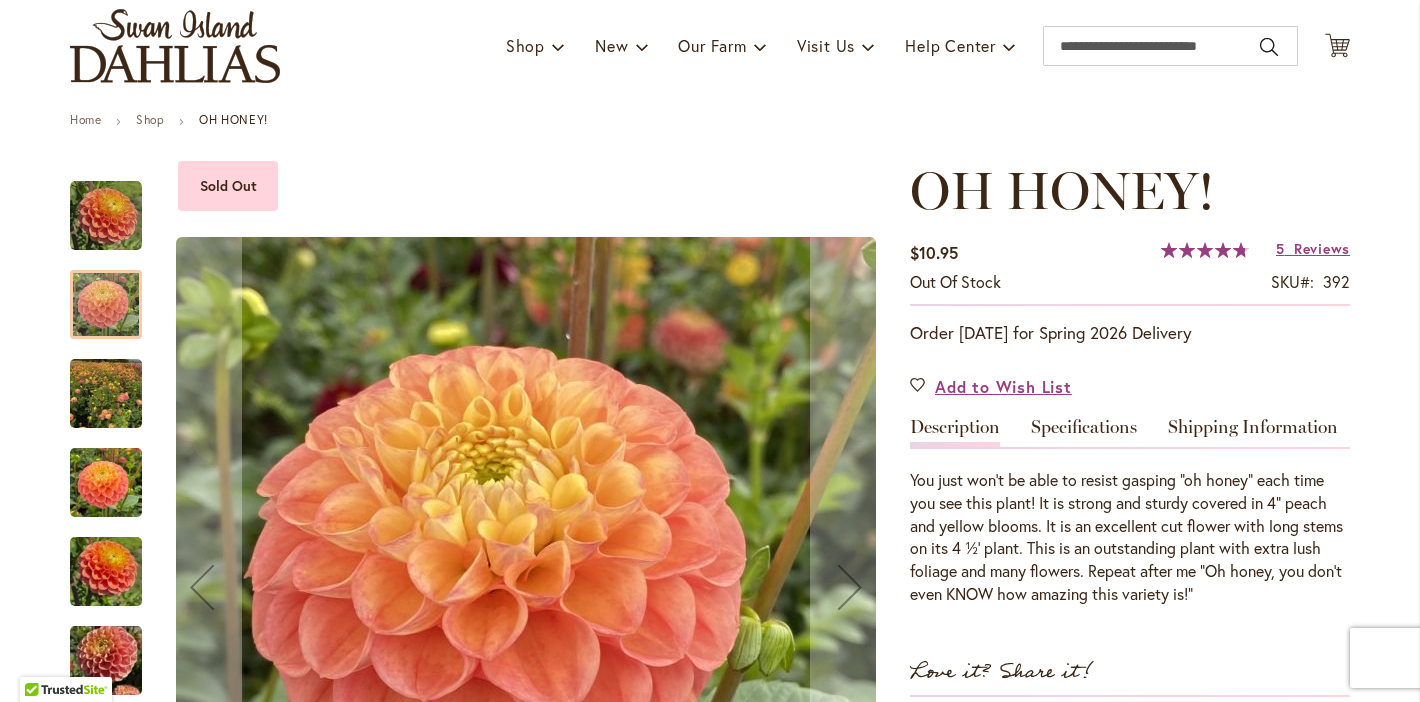 click at bounding box center (106, 394) 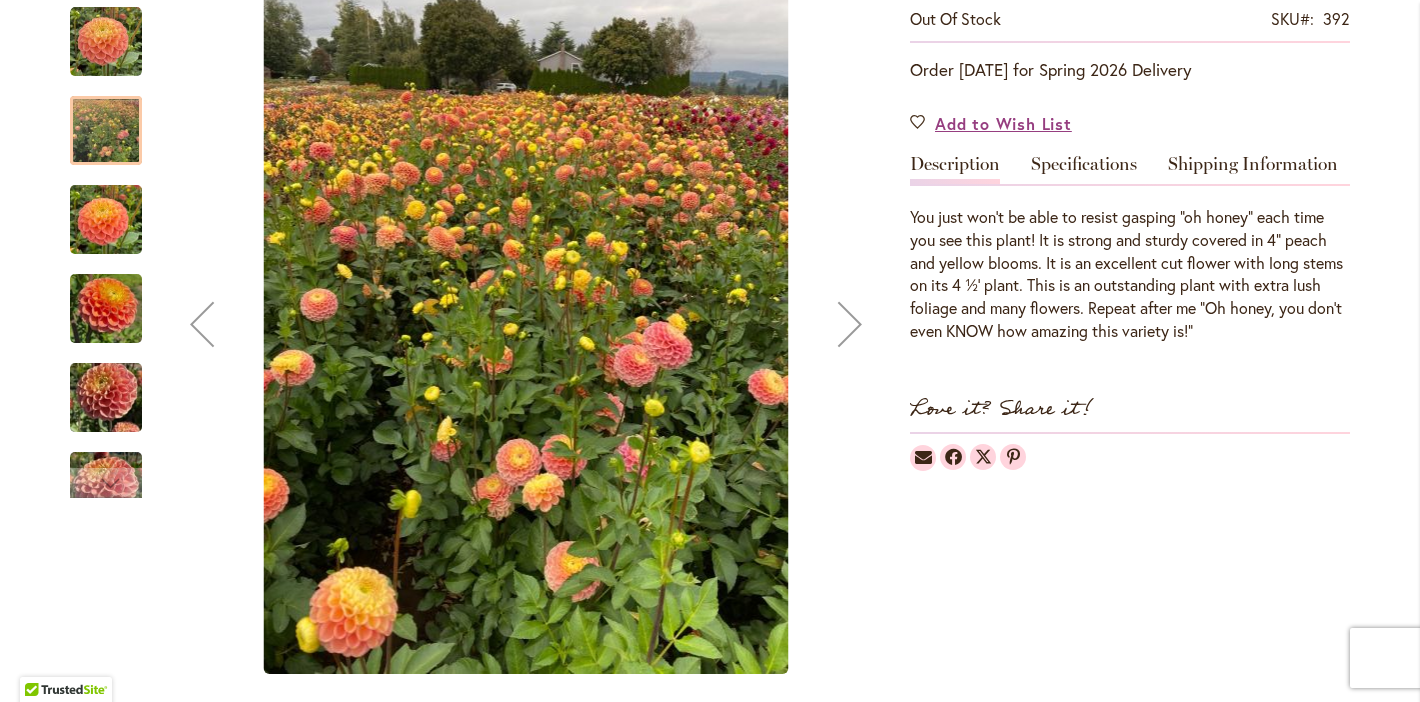 scroll, scrollTop: 395, scrollLeft: 0, axis: vertical 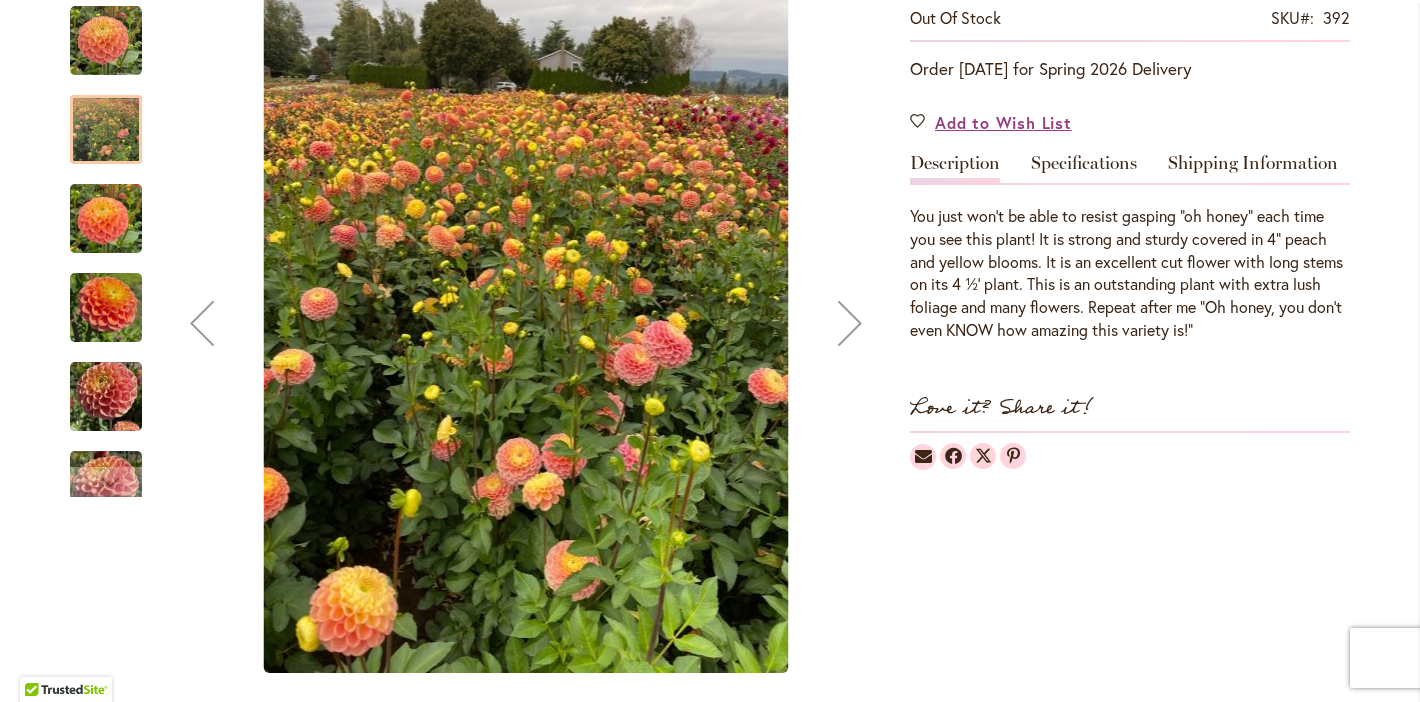 click at bounding box center (106, 308) 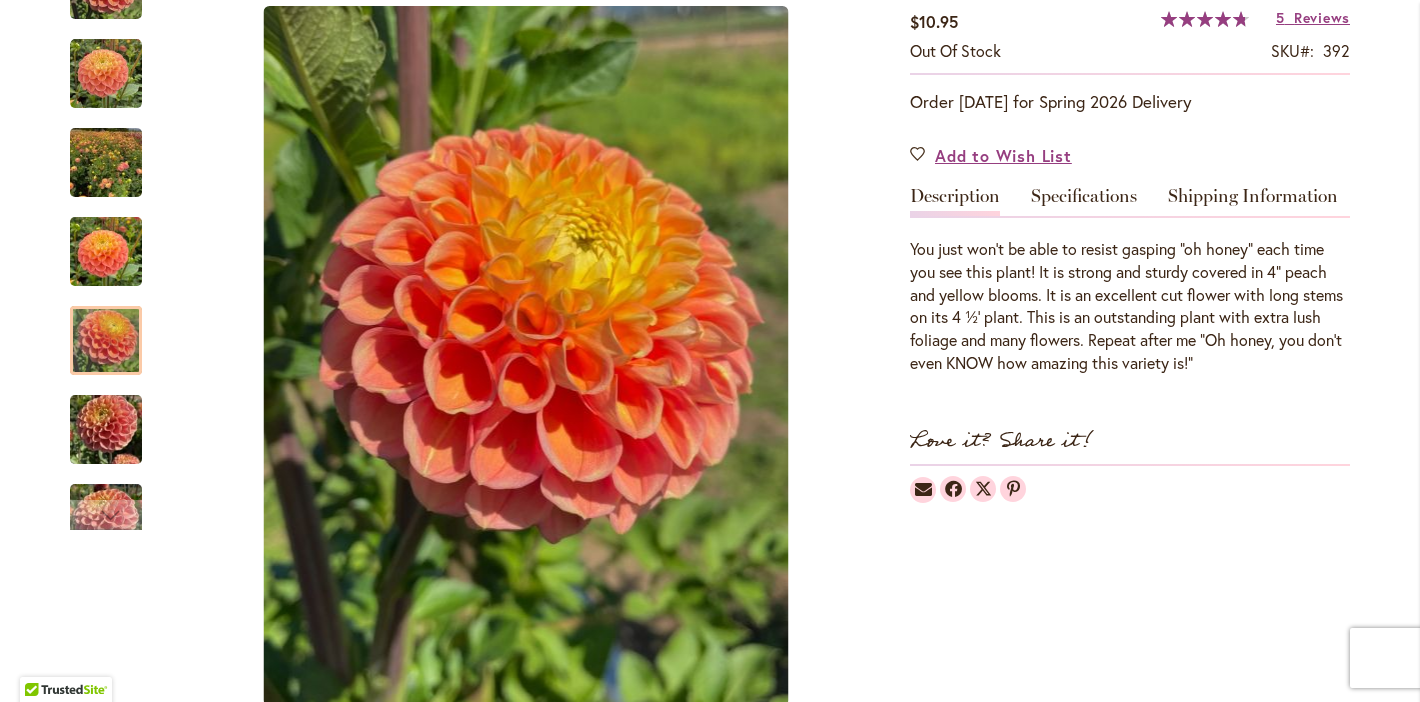 scroll, scrollTop: 0, scrollLeft: 0, axis: both 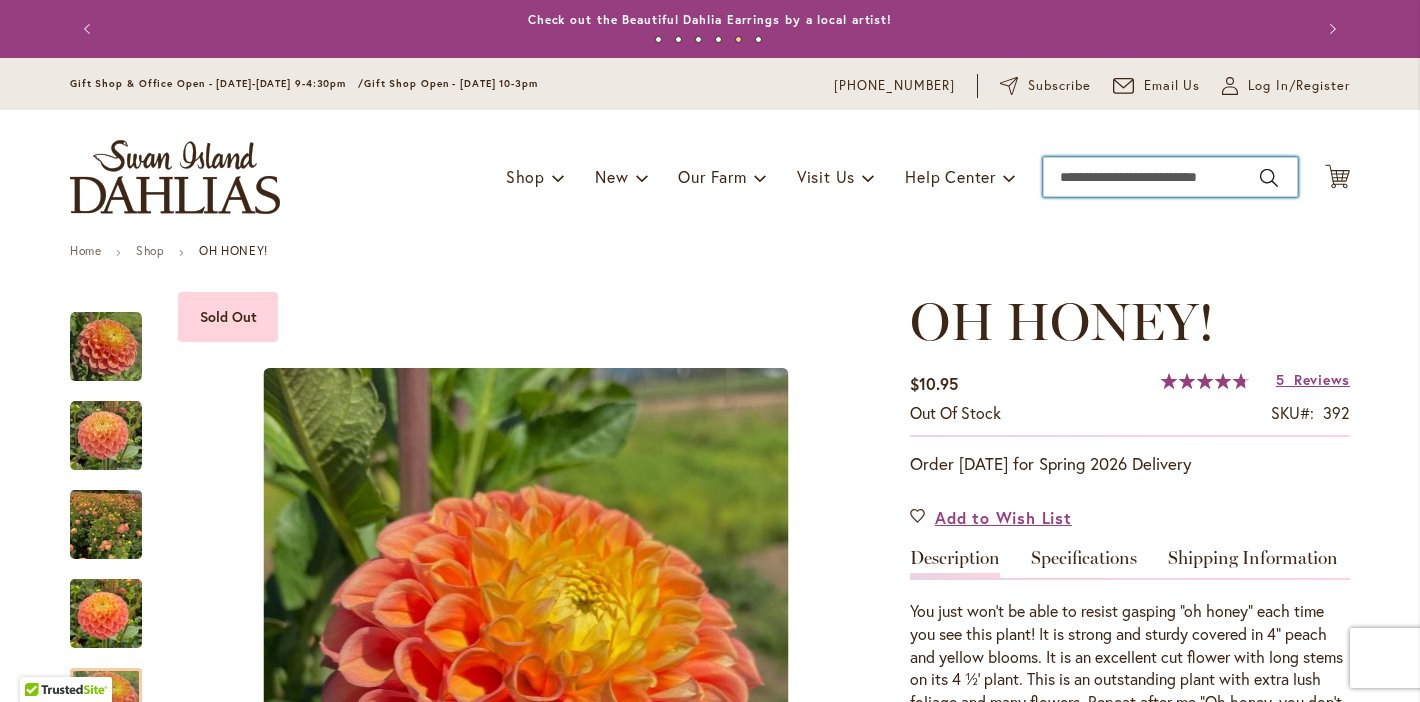 click on "Search" at bounding box center (1170, 177) 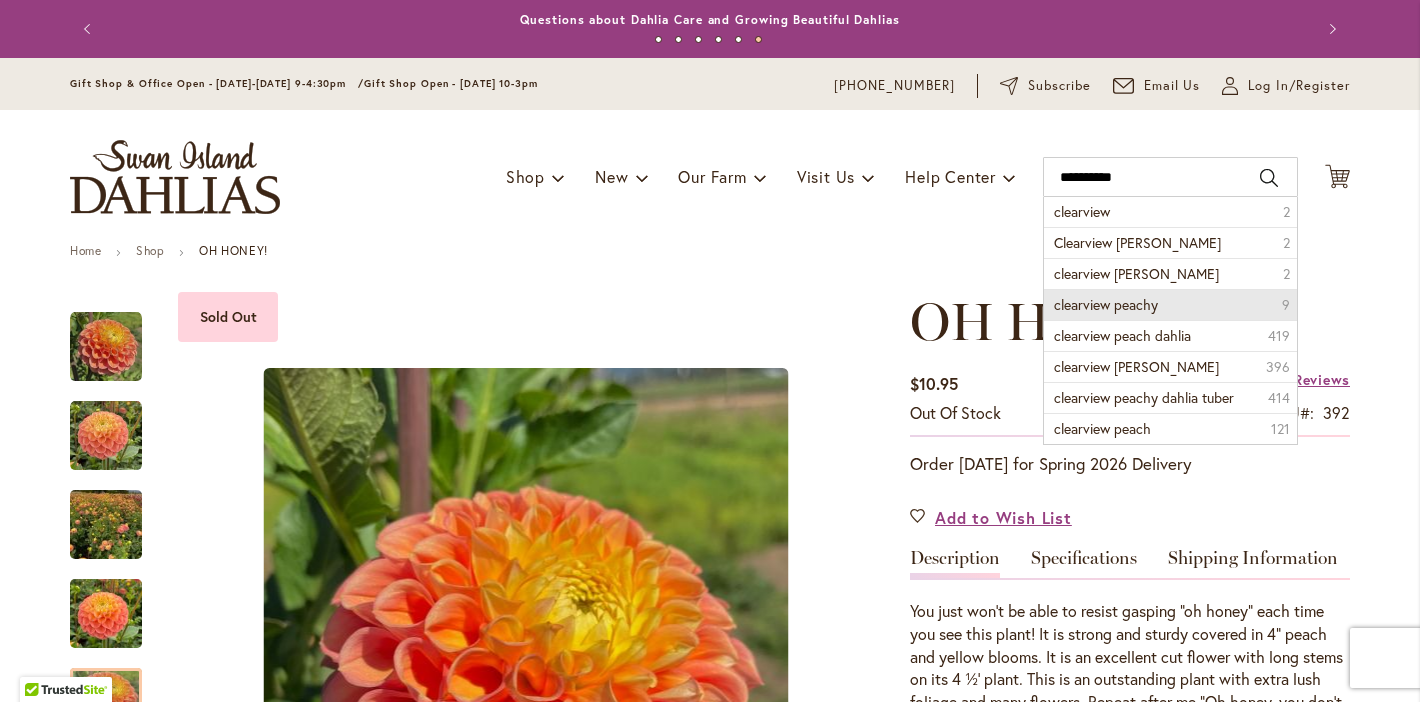 click on "clearview peachy" at bounding box center (1106, 304) 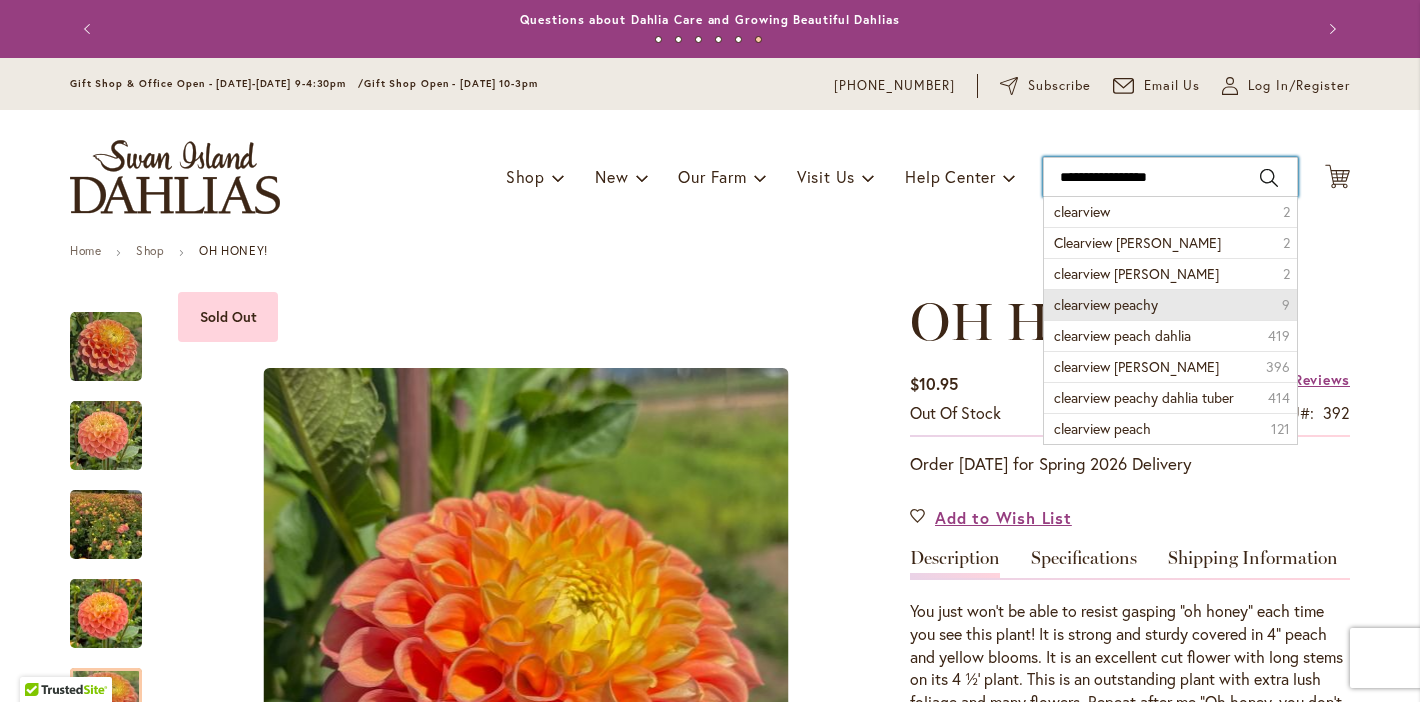 type on "**********" 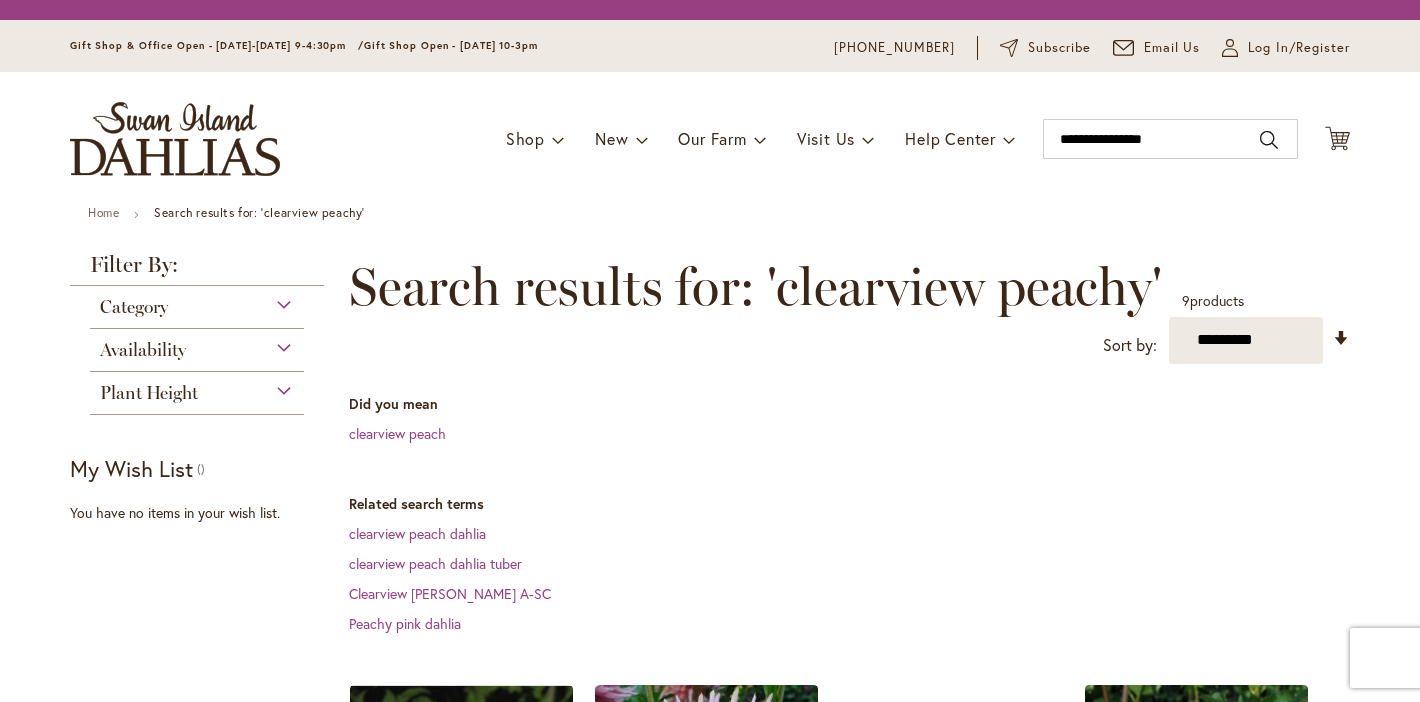 scroll, scrollTop: 0, scrollLeft: 0, axis: both 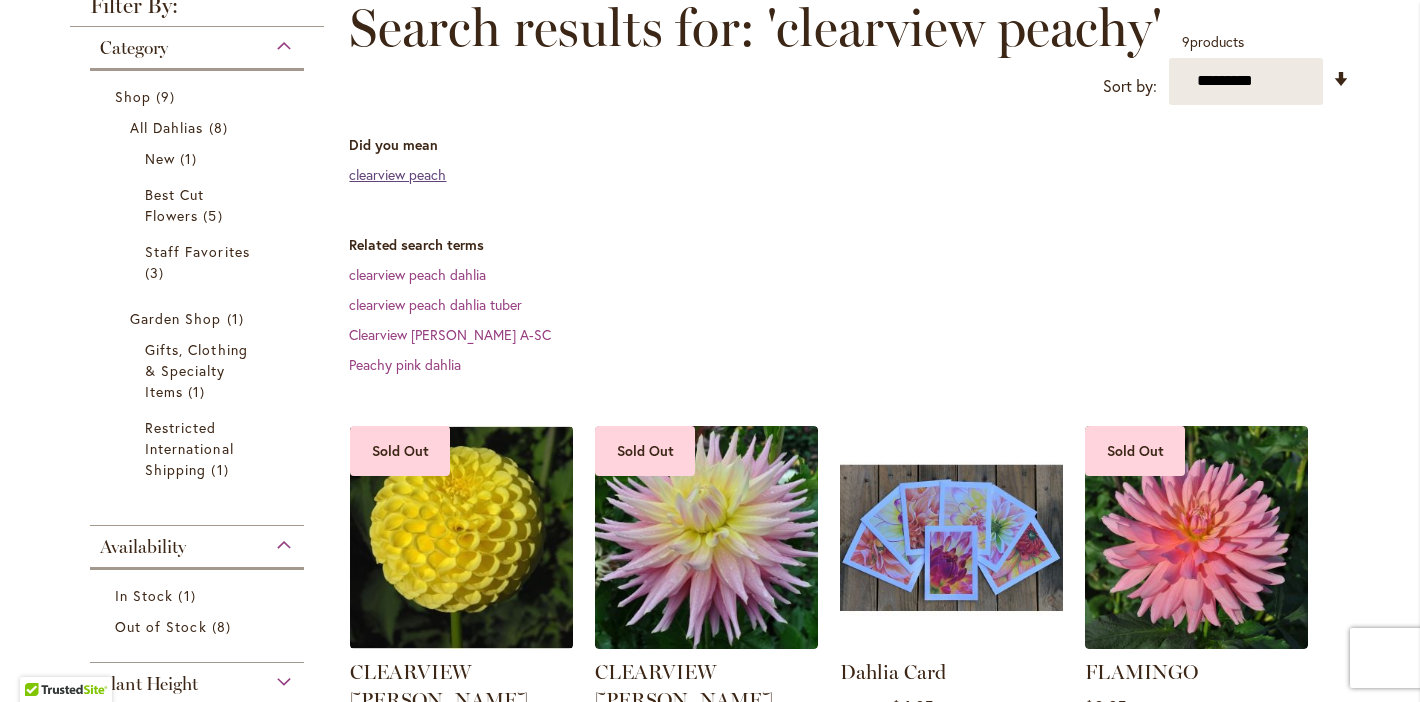 click on "clearview peach" at bounding box center (397, 174) 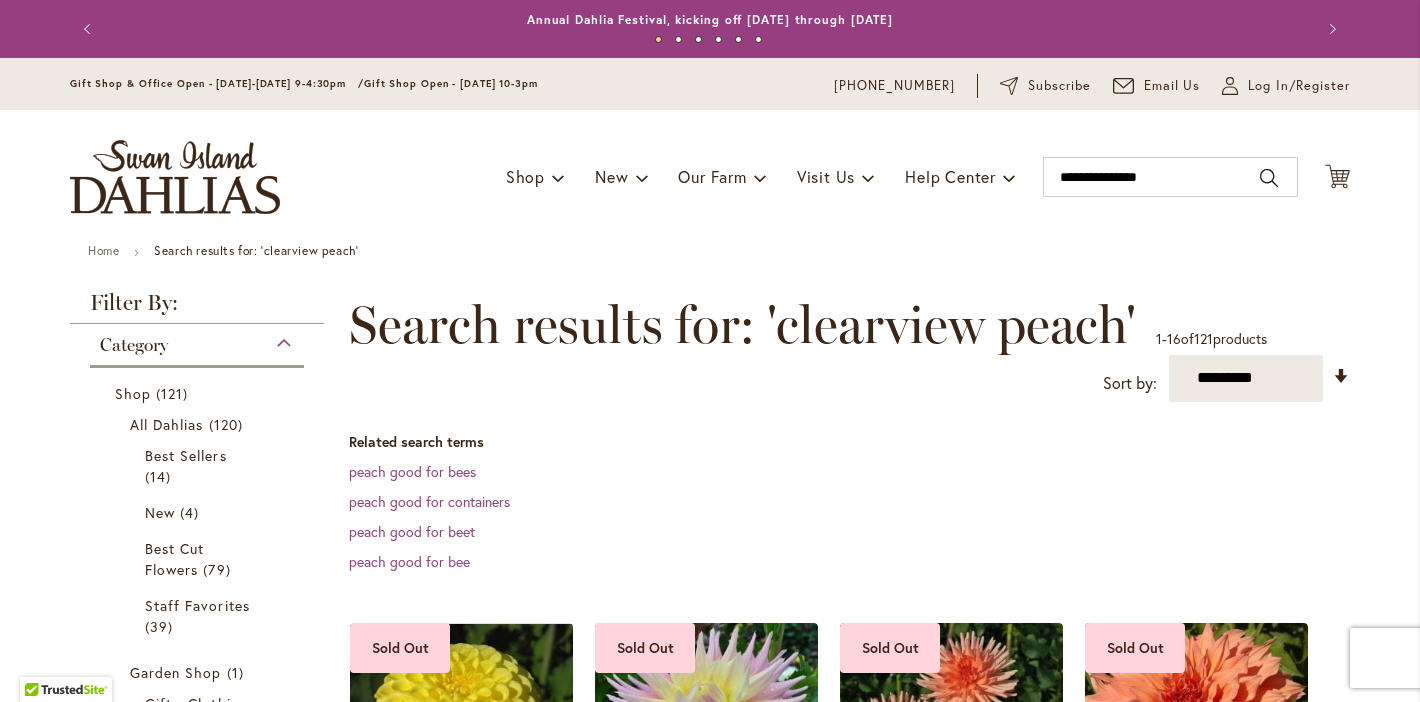 scroll, scrollTop: 0, scrollLeft: 0, axis: both 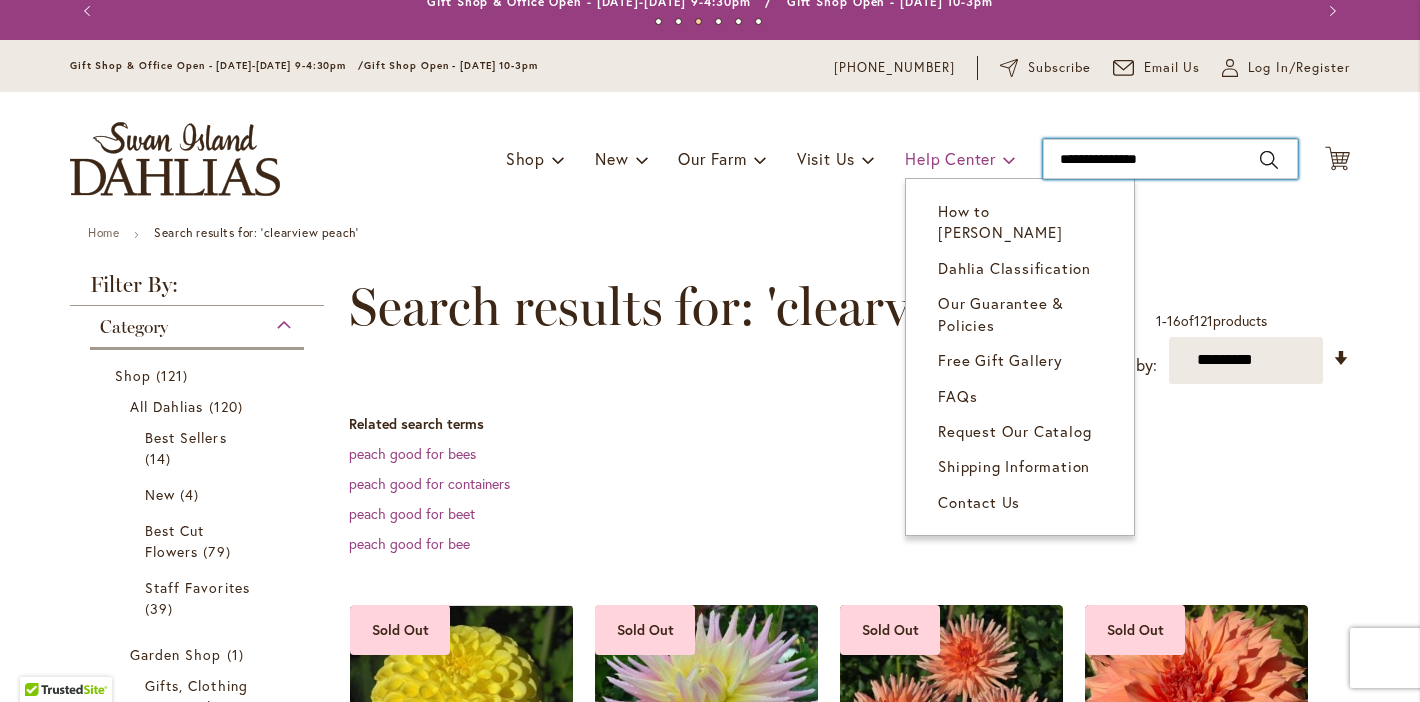 drag, startPoint x: 1196, startPoint y: 169, endPoint x: 992, endPoint y: 141, distance: 205.9126 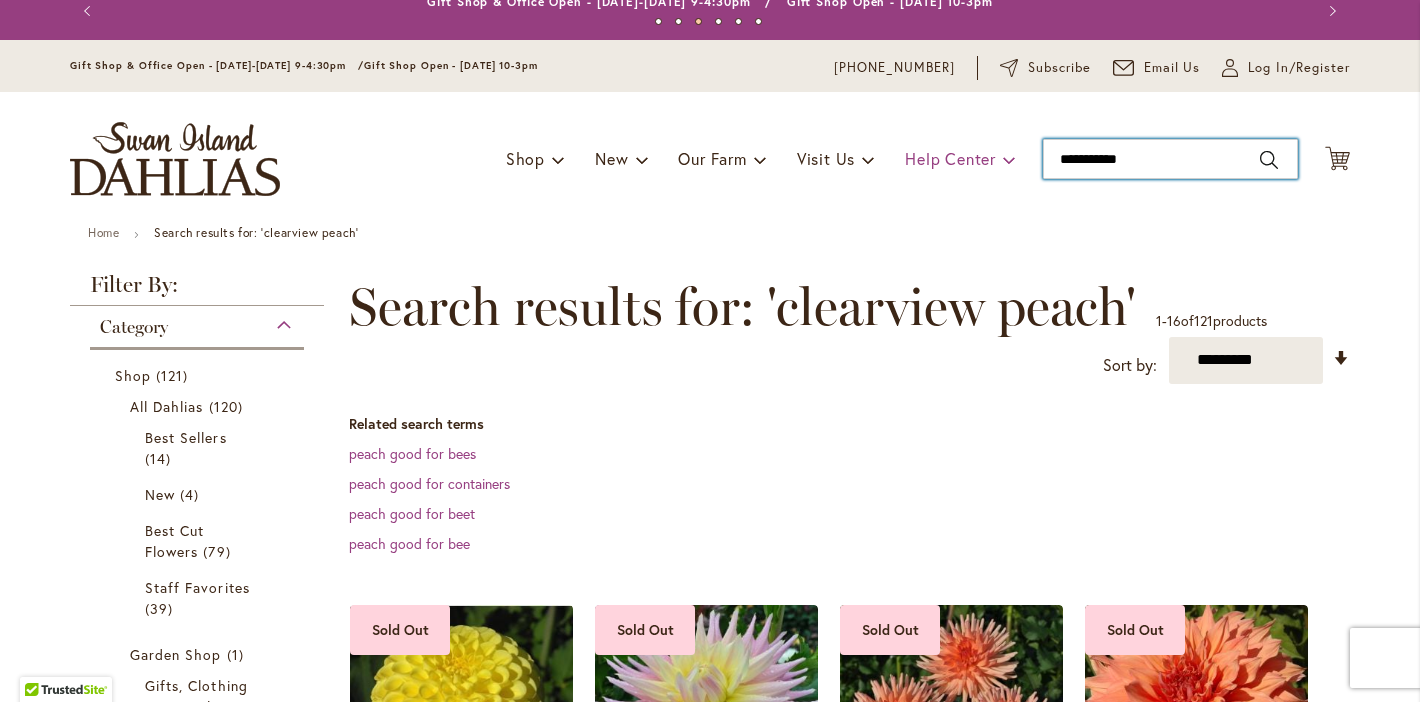 type on "**********" 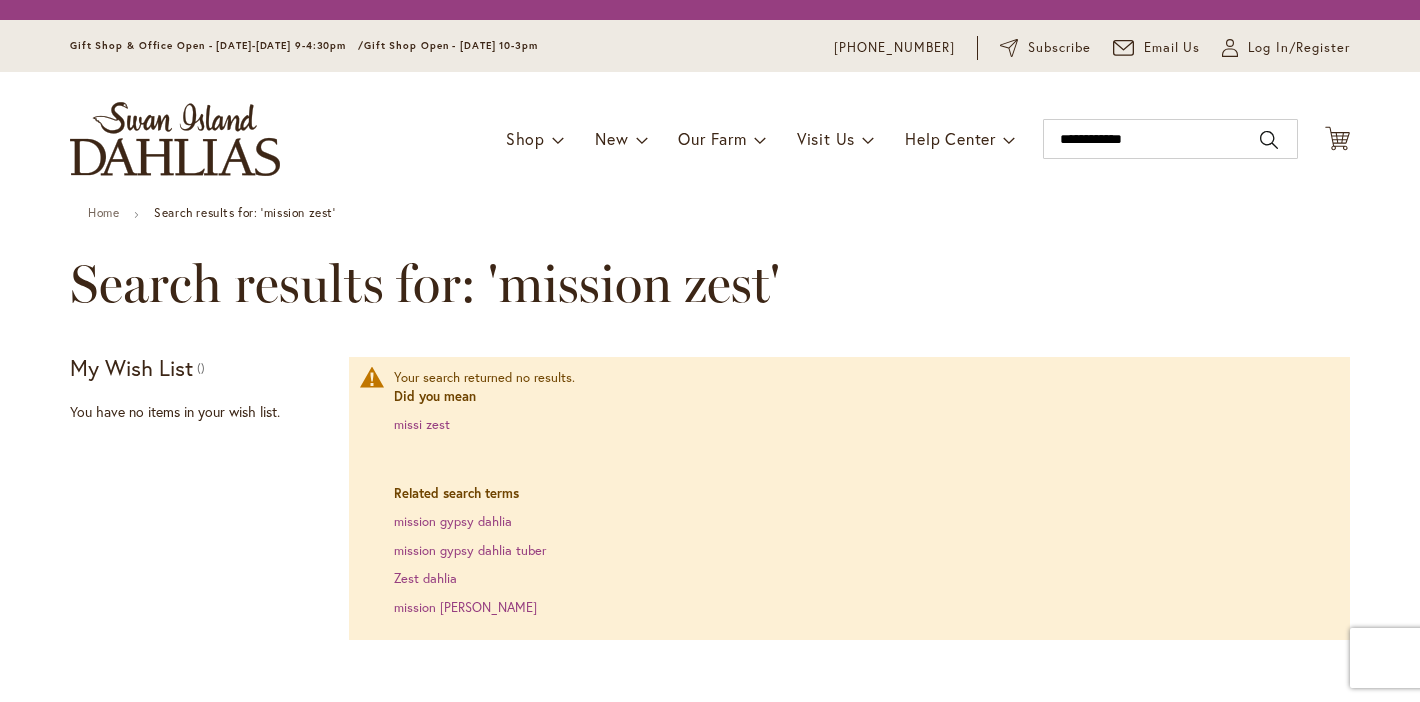scroll, scrollTop: 0, scrollLeft: 0, axis: both 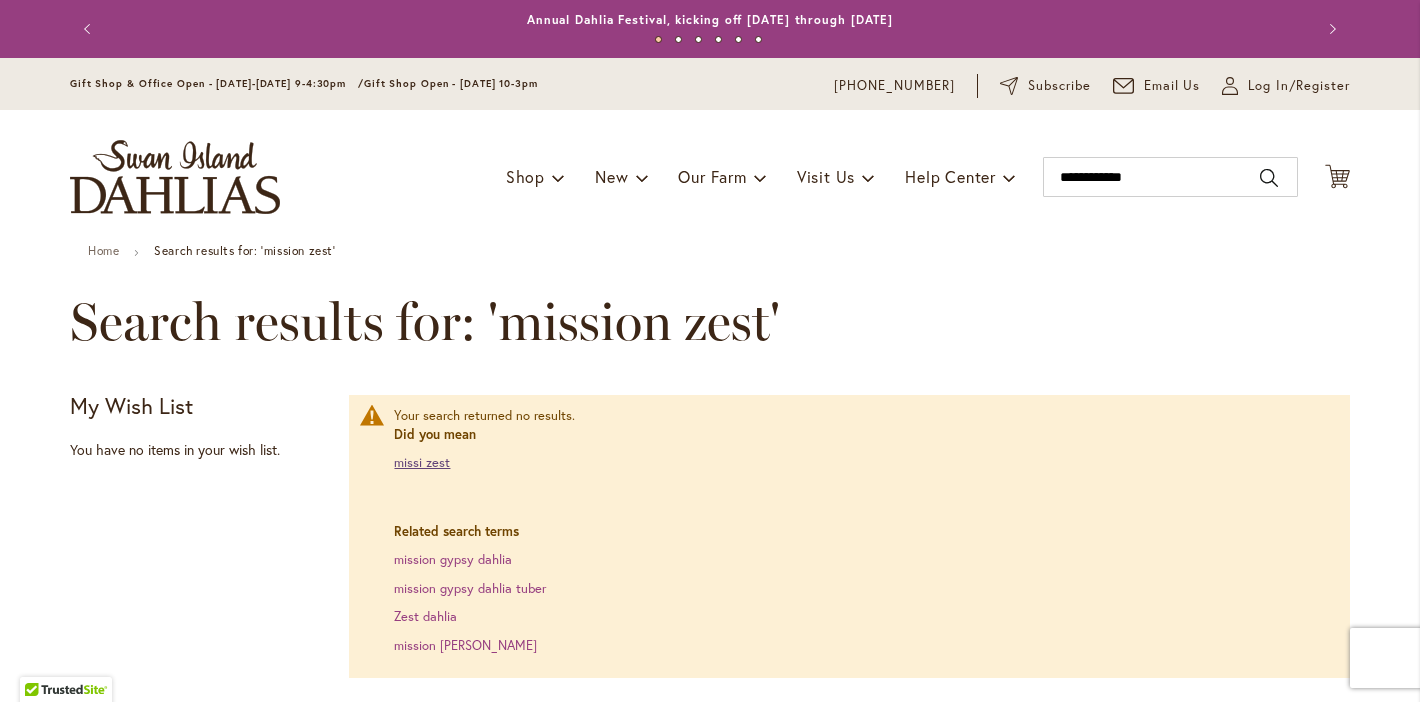 click on "missi zest" at bounding box center (422, 462) 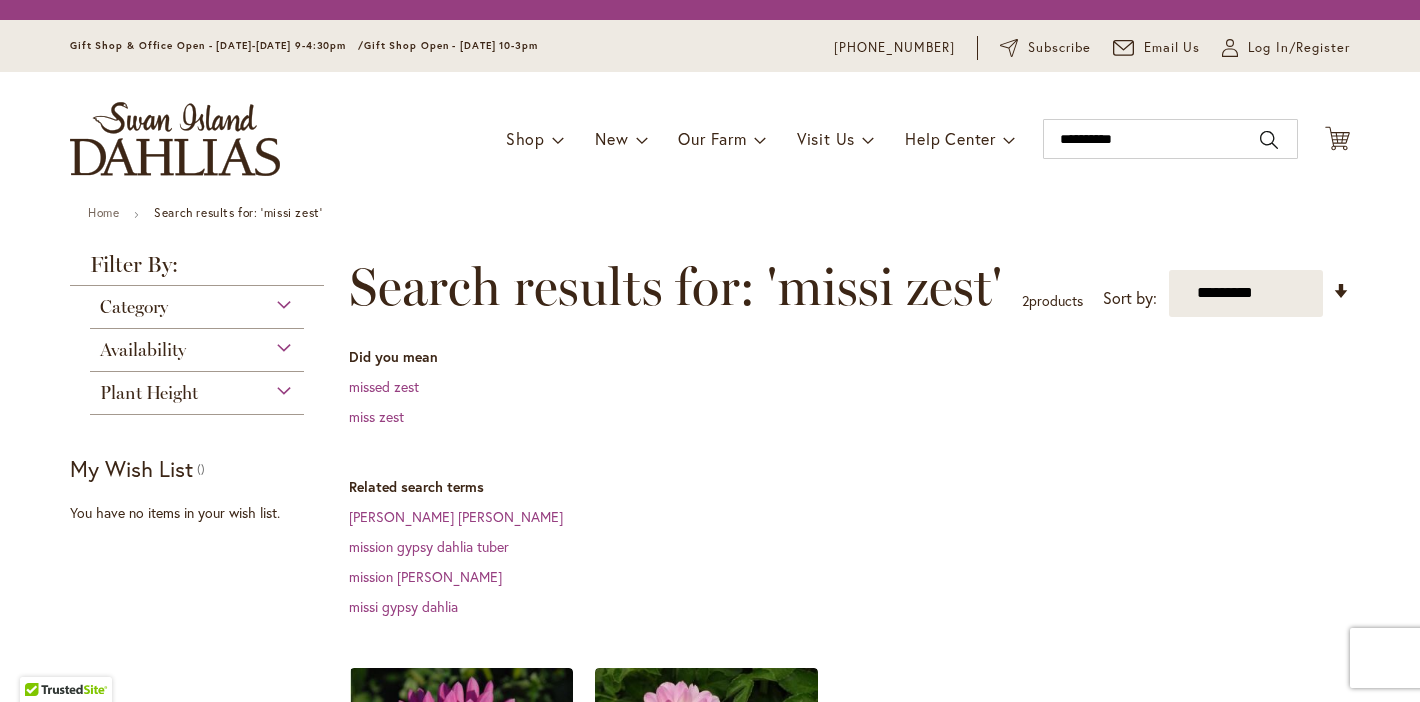 scroll, scrollTop: 0, scrollLeft: 0, axis: both 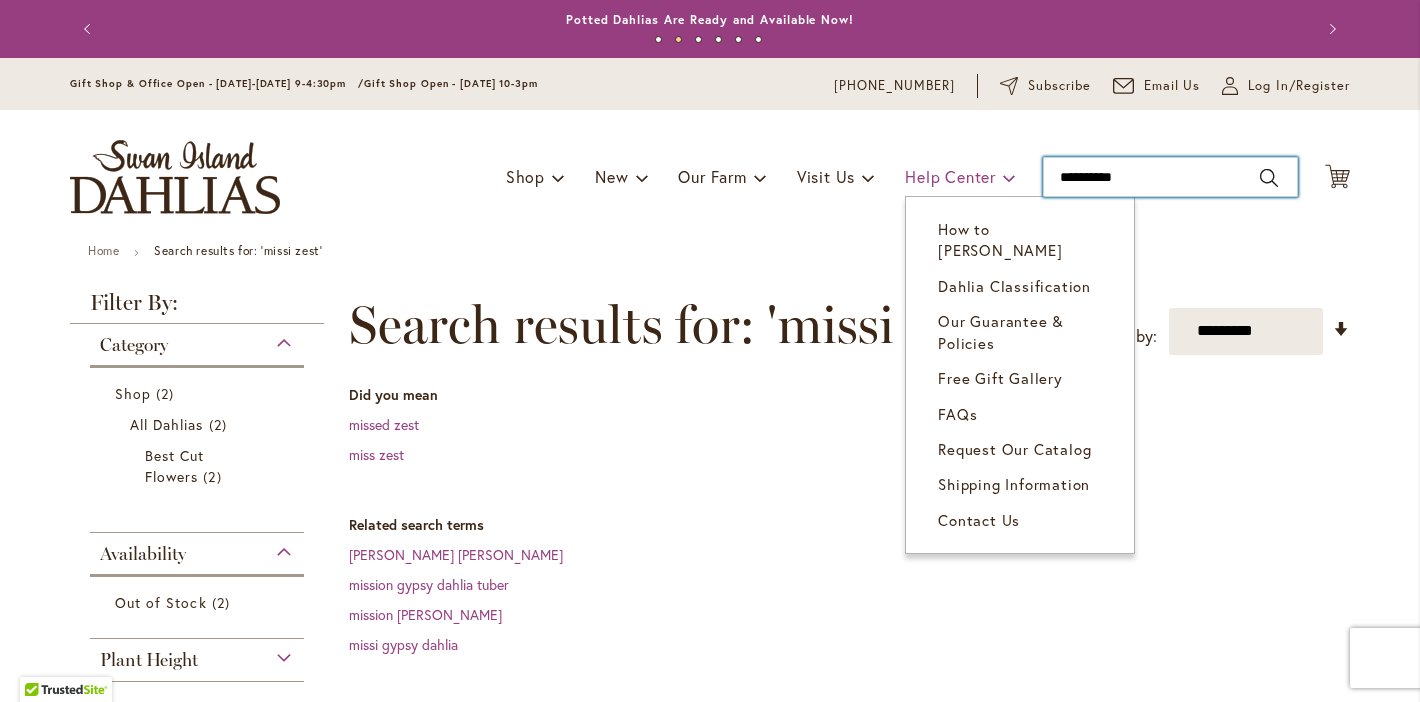 drag, startPoint x: 1140, startPoint y: 189, endPoint x: 915, endPoint y: 172, distance: 225.64131 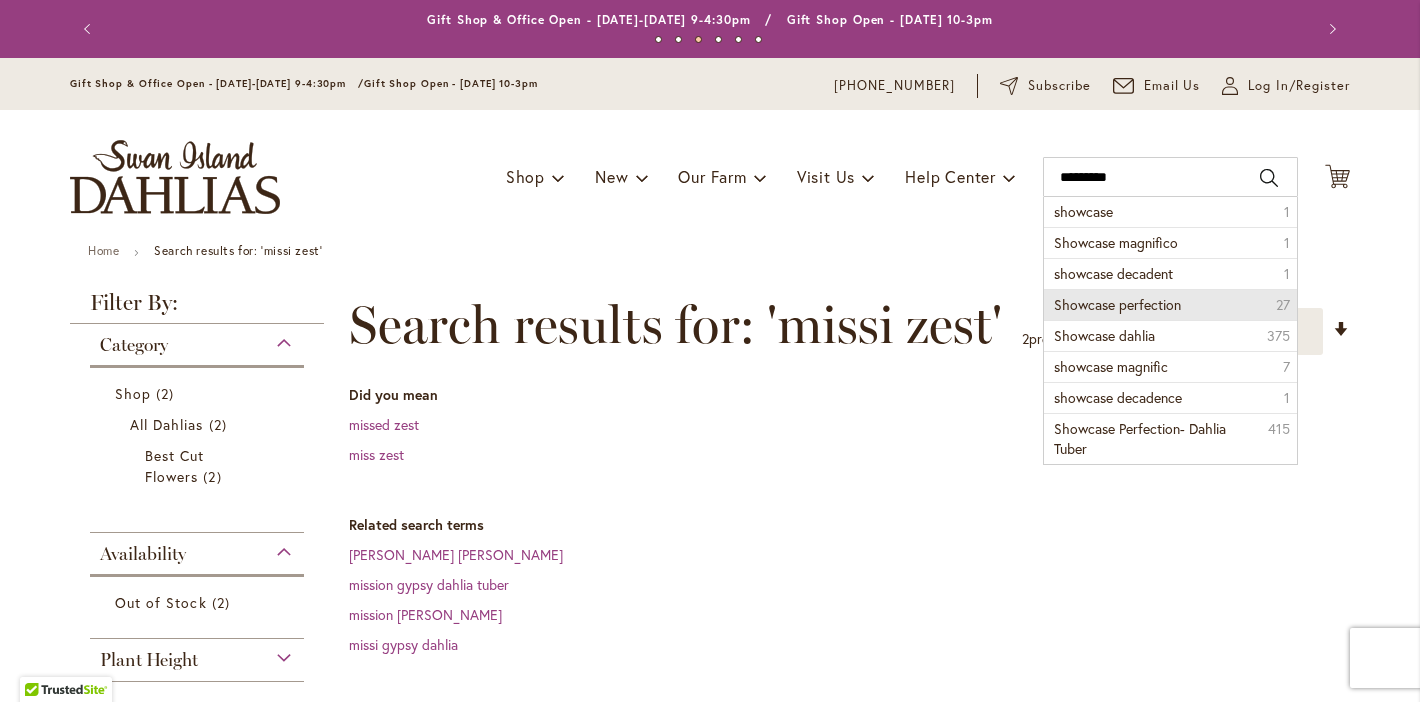 click on "Showcase perfection" at bounding box center (1117, 304) 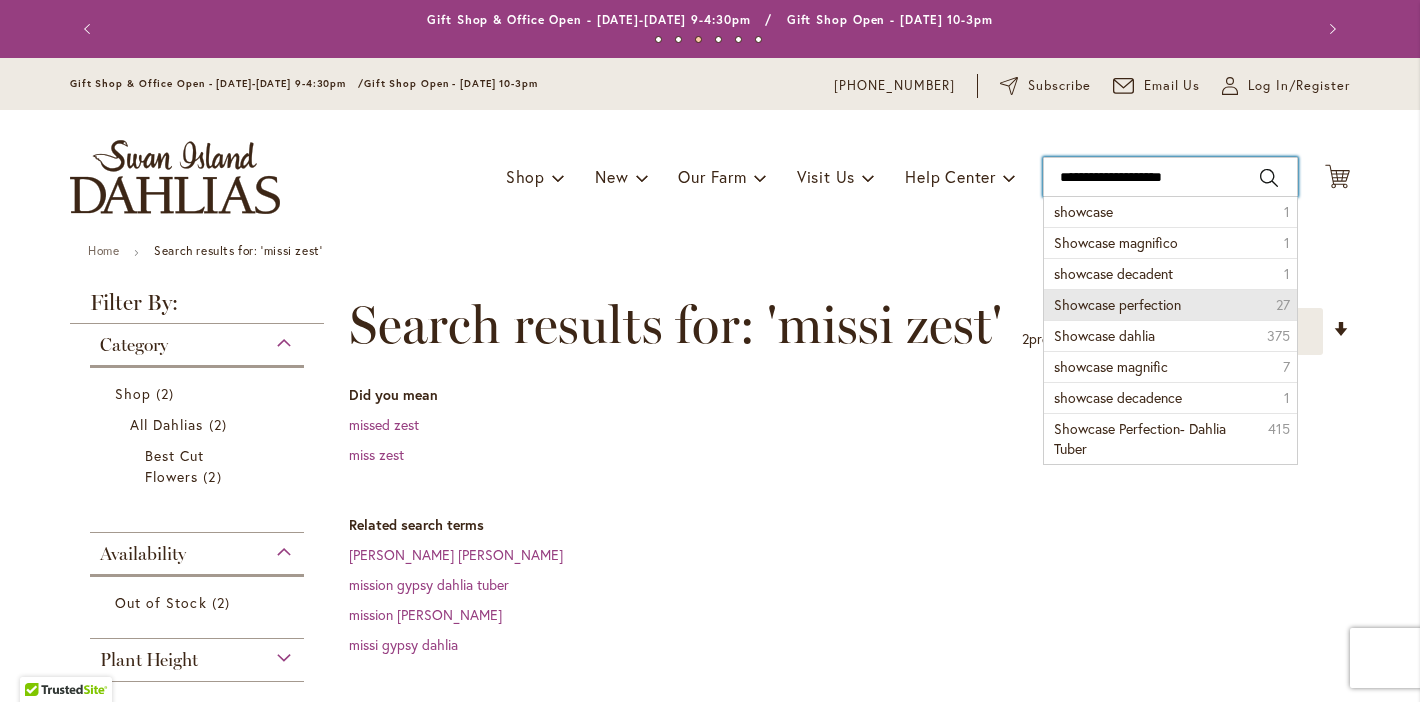 type on "**********" 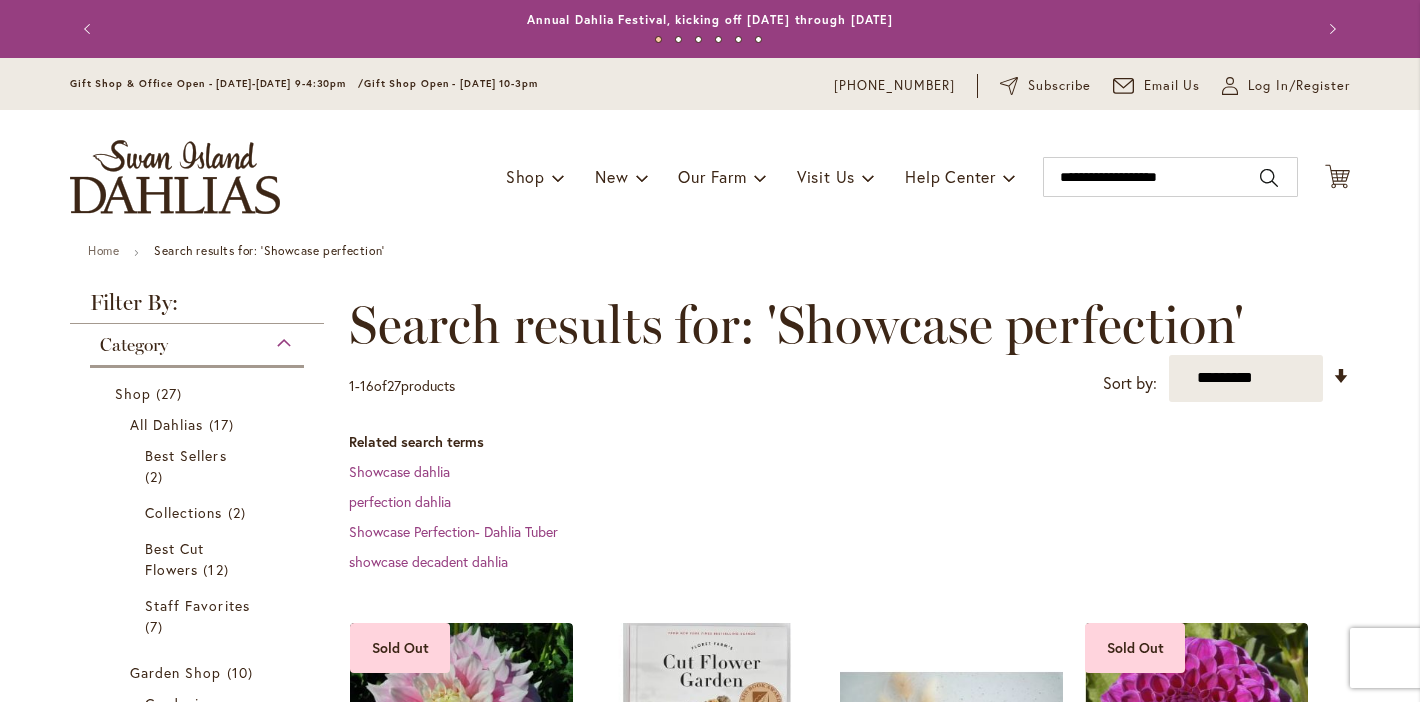 scroll, scrollTop: 0, scrollLeft: 0, axis: both 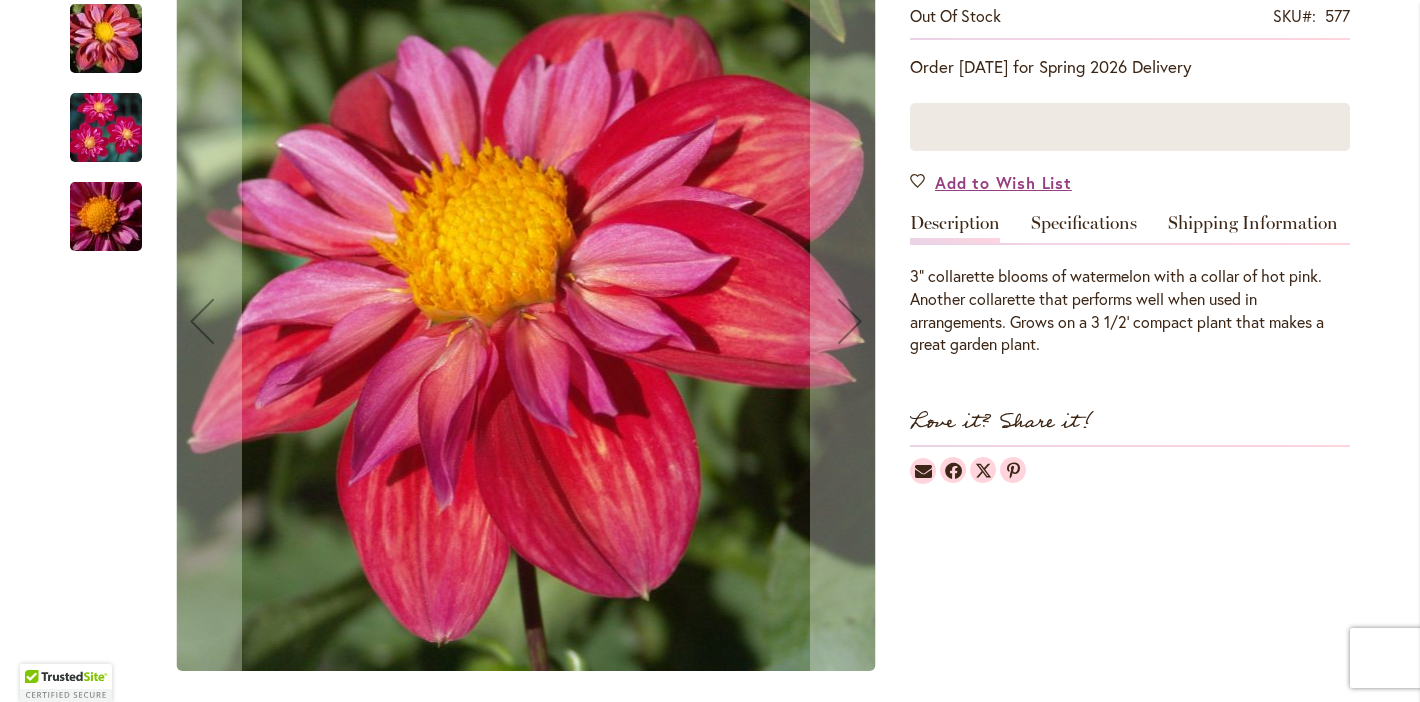 click at bounding box center (106, 128) 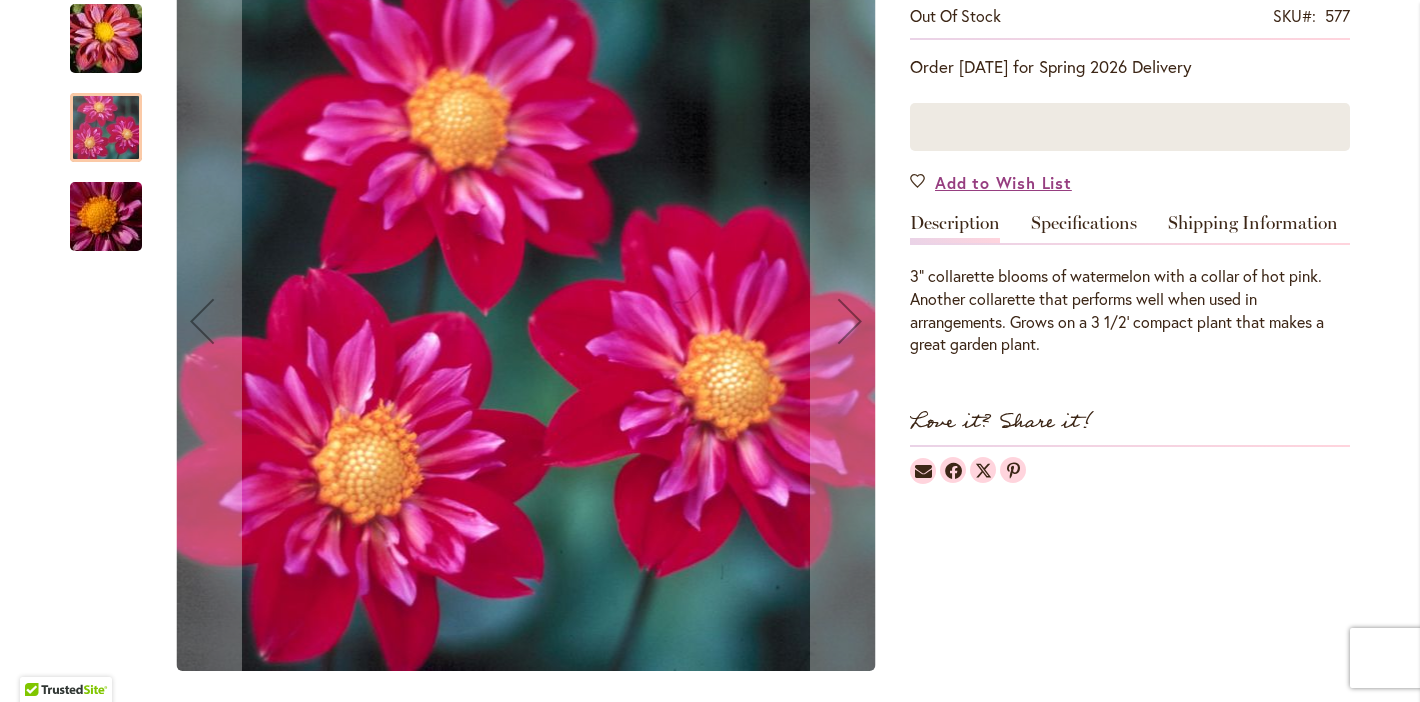 click at bounding box center [106, 217] 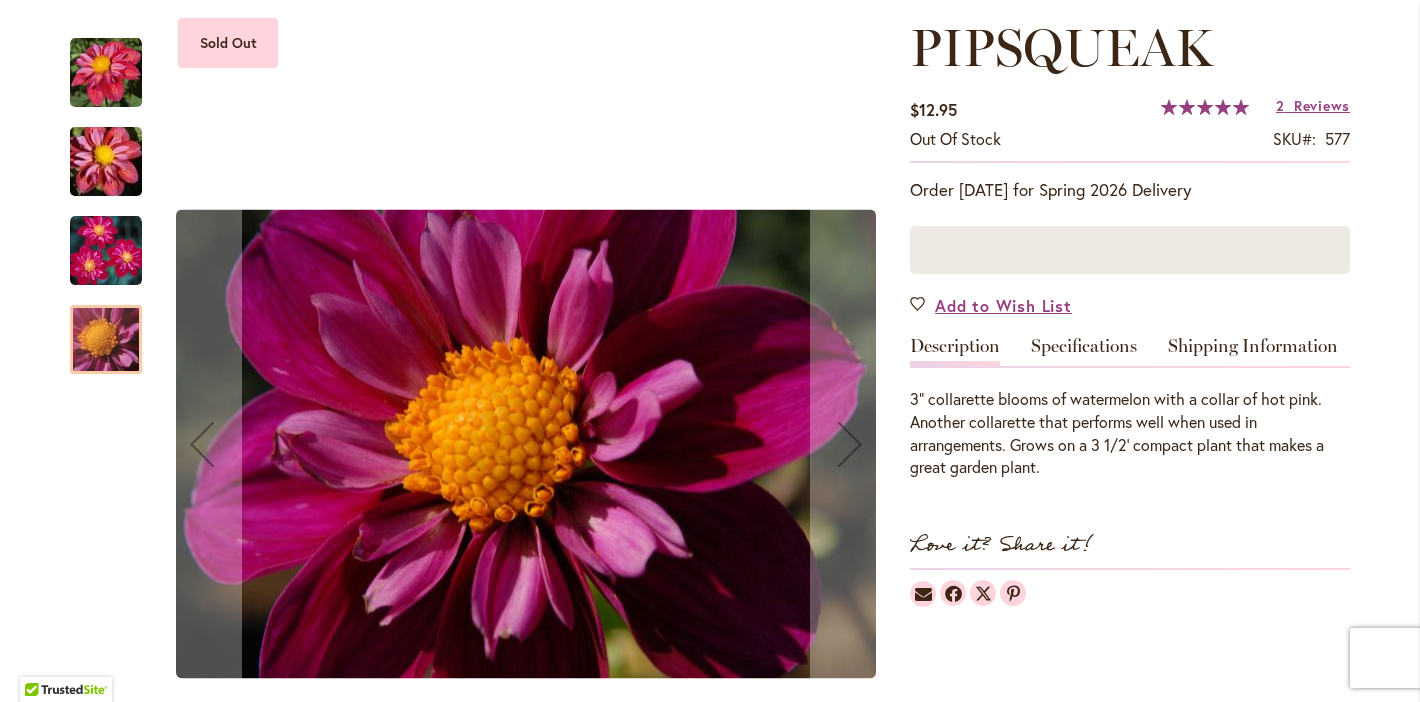 scroll, scrollTop: 237, scrollLeft: 0, axis: vertical 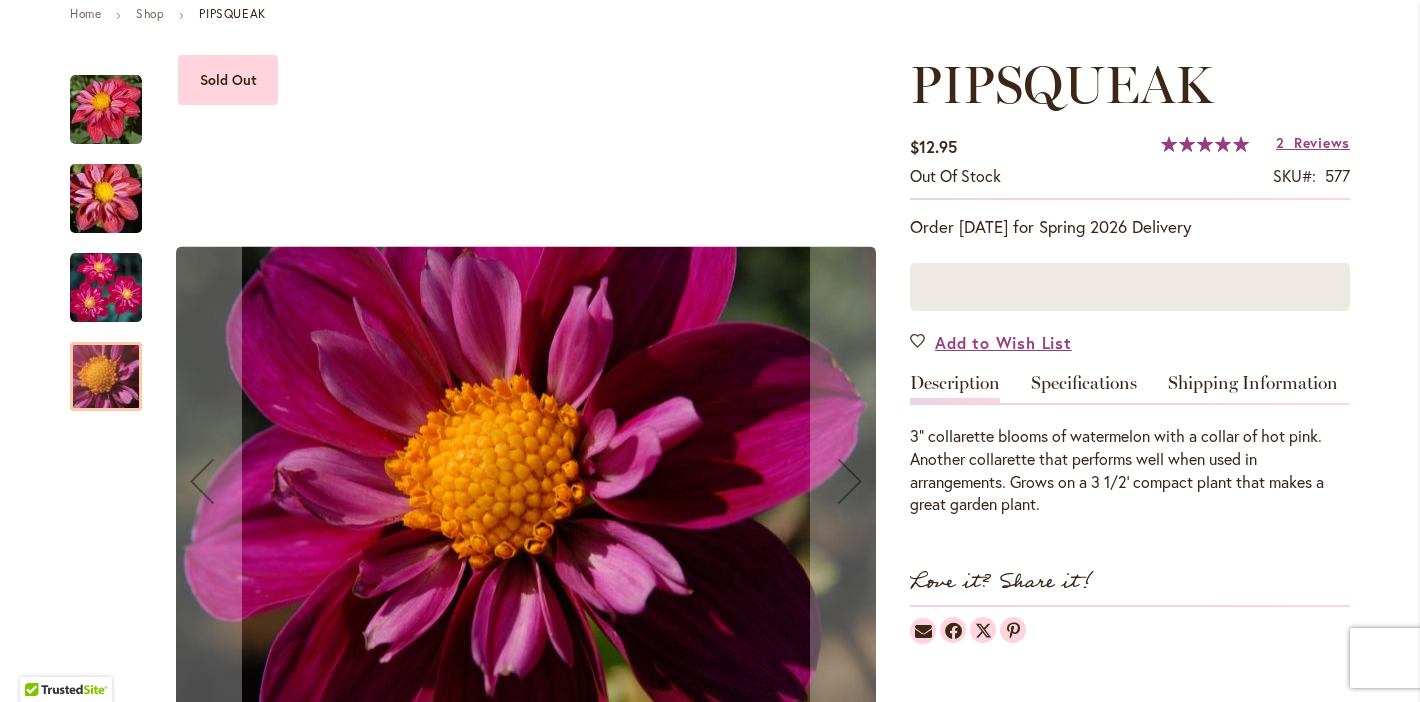 click at bounding box center (106, 110) 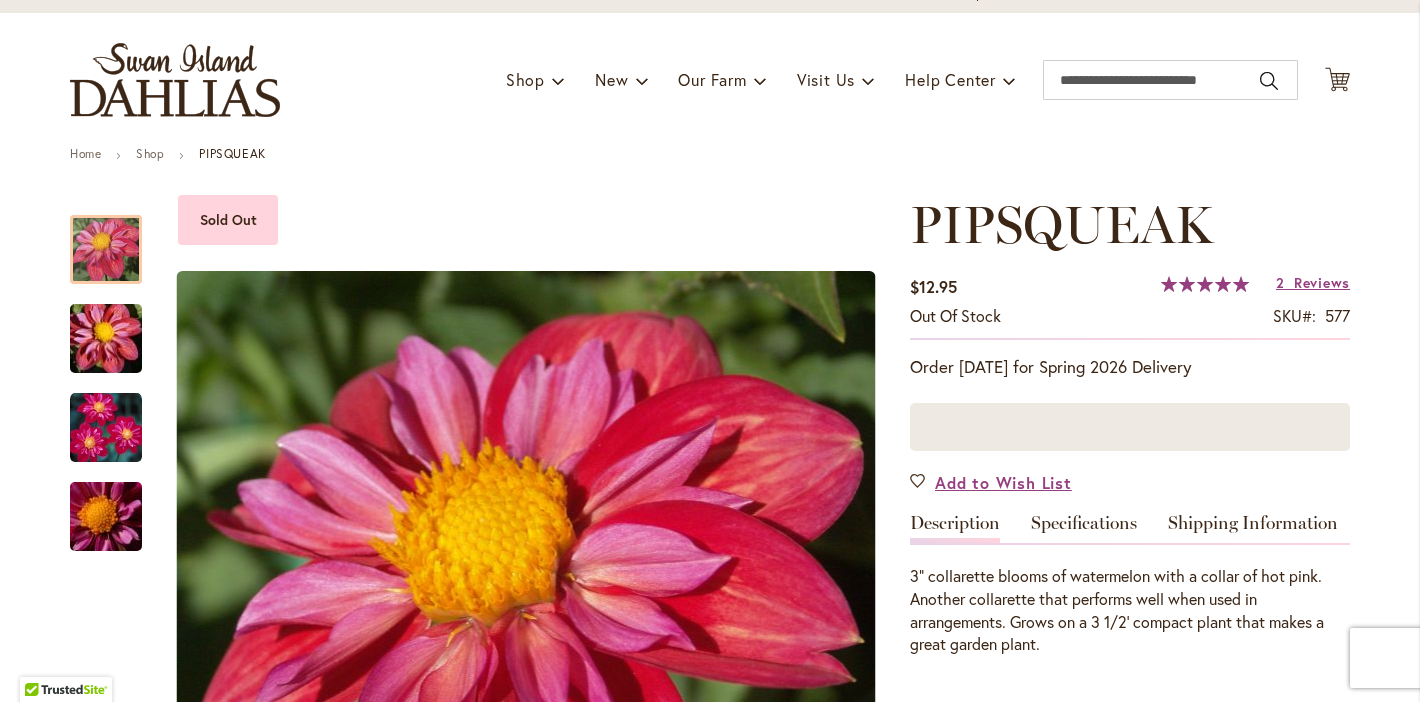 scroll, scrollTop: 66, scrollLeft: 0, axis: vertical 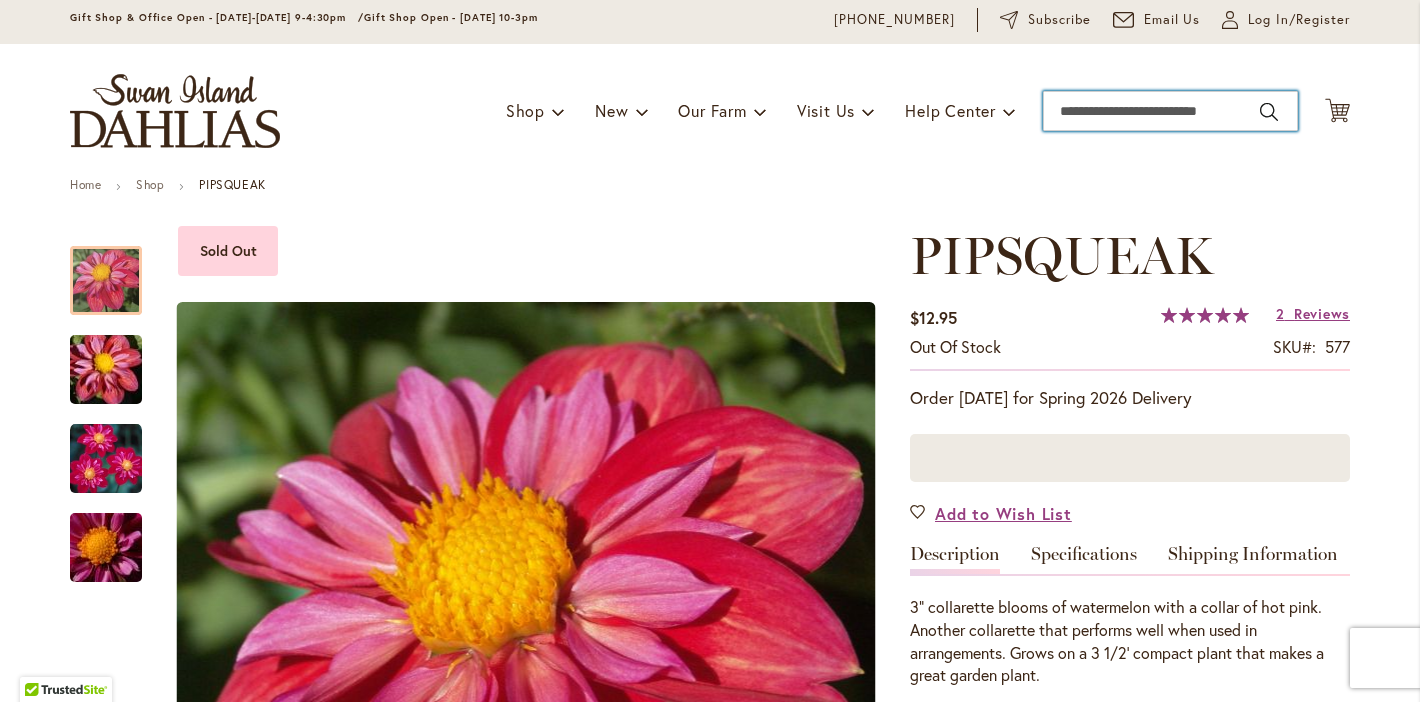 click on "Search" at bounding box center (1170, 111) 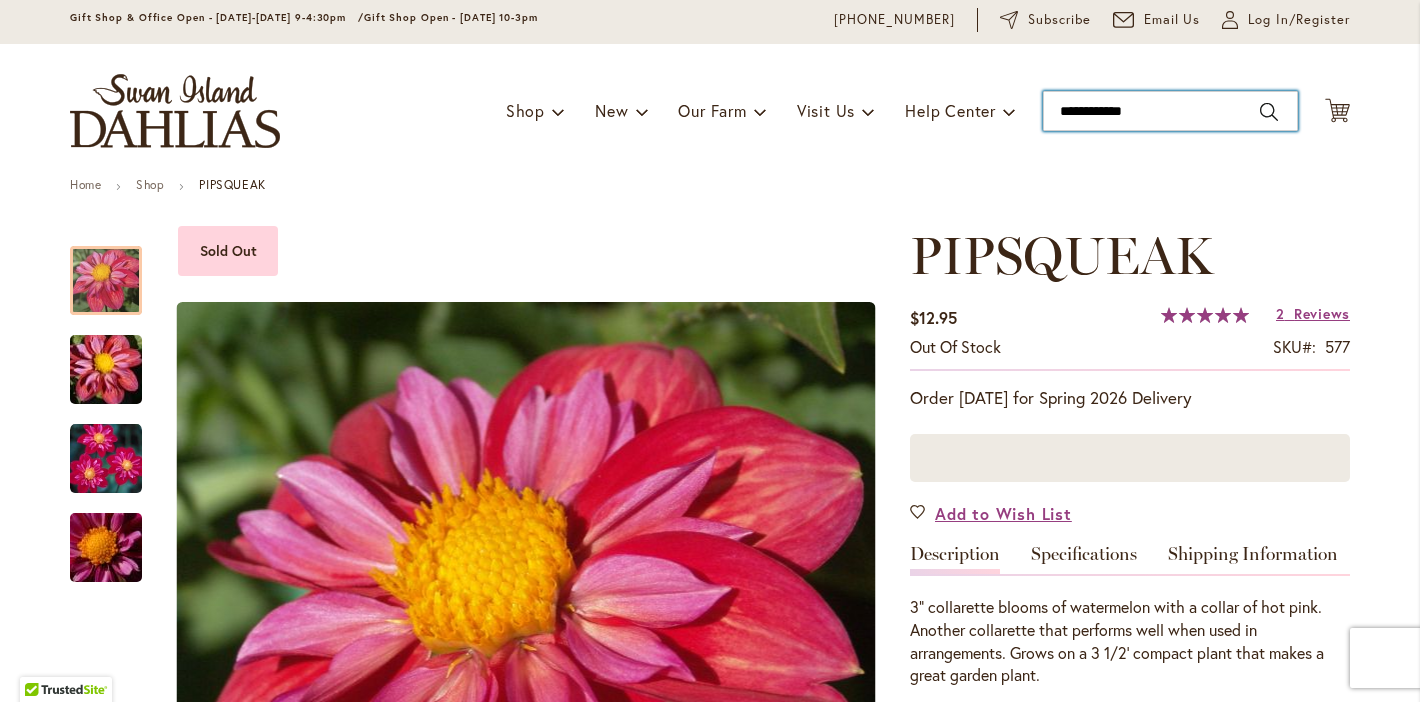 type on "**********" 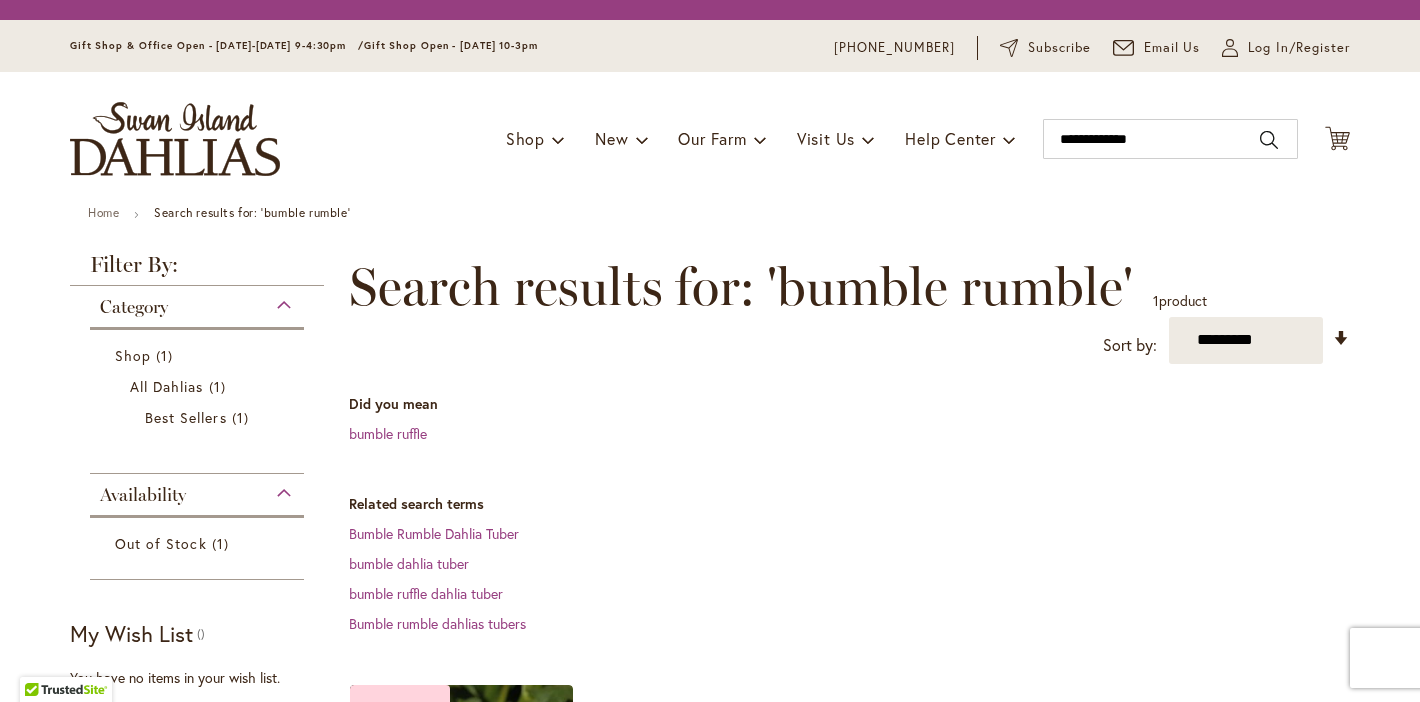 scroll, scrollTop: 0, scrollLeft: 0, axis: both 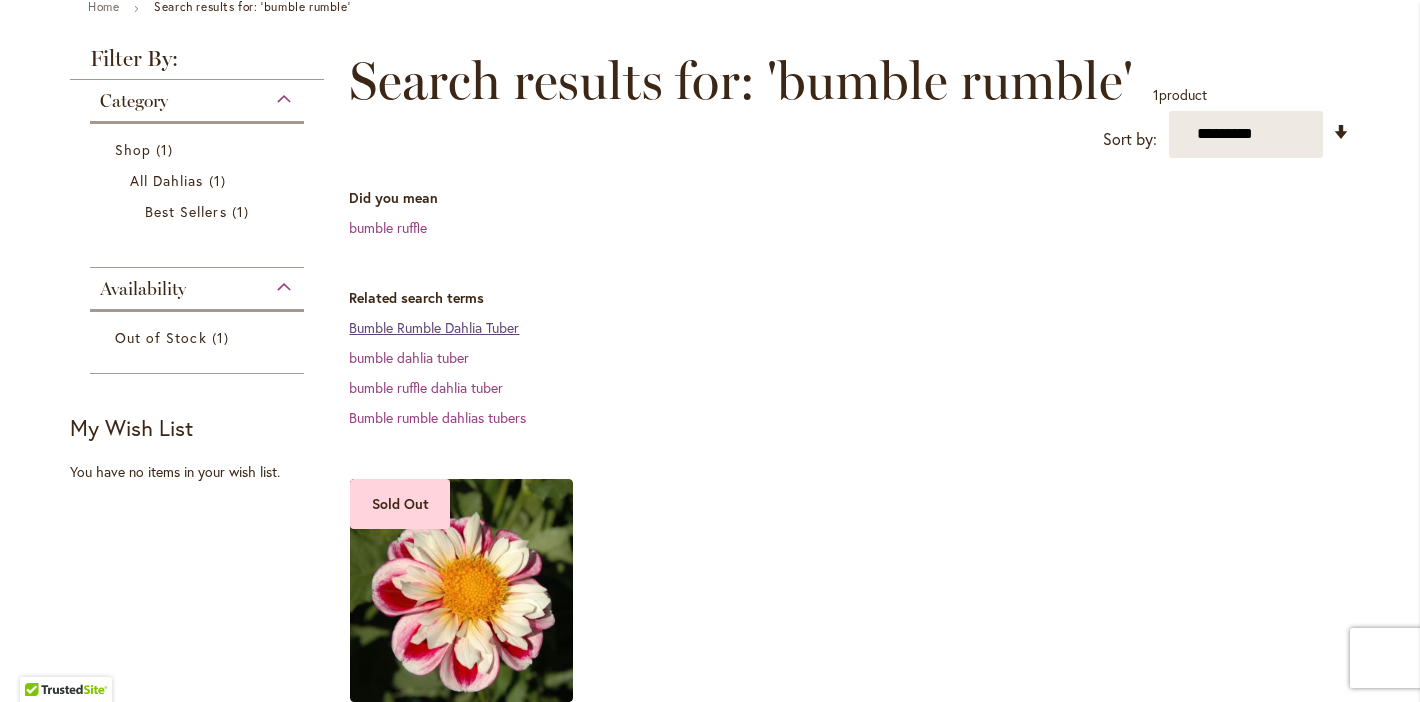click on "Bumble Rumble Dahlia Tuber" at bounding box center (434, 327) 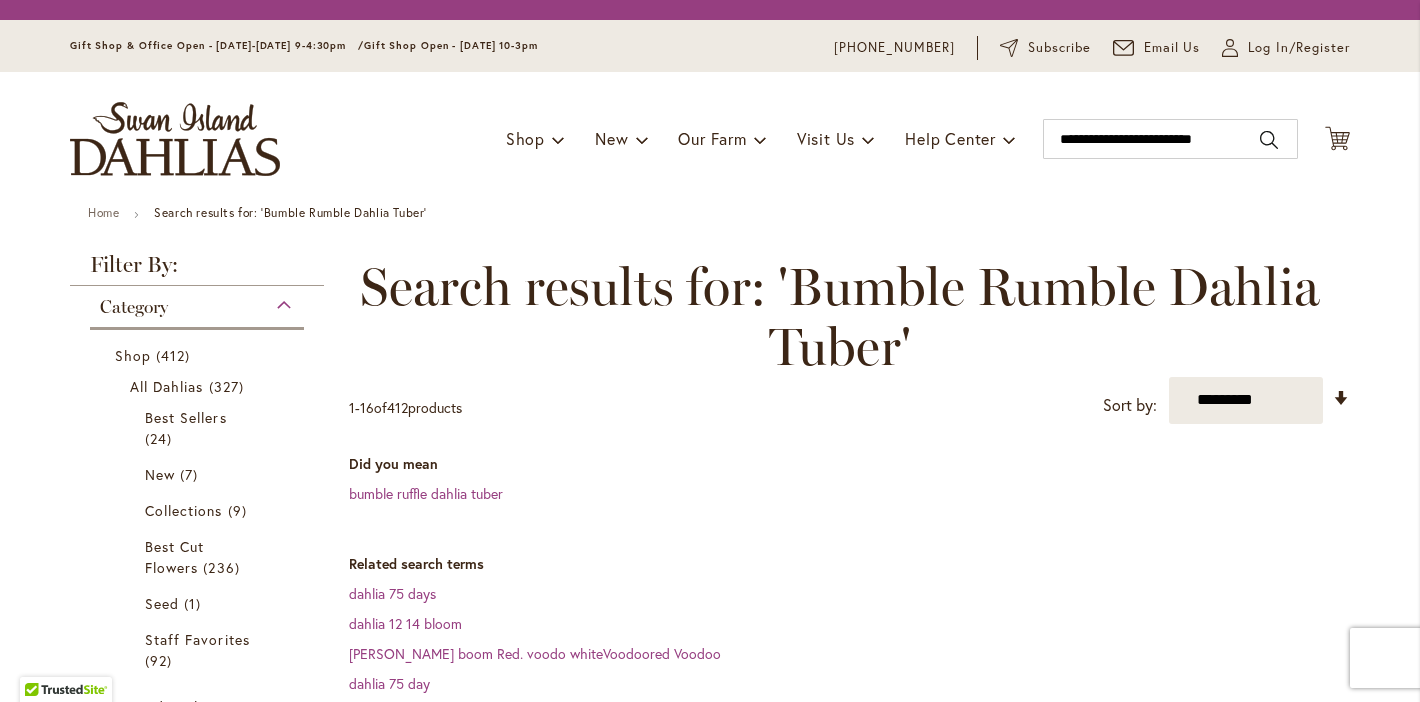 scroll, scrollTop: 0, scrollLeft: 0, axis: both 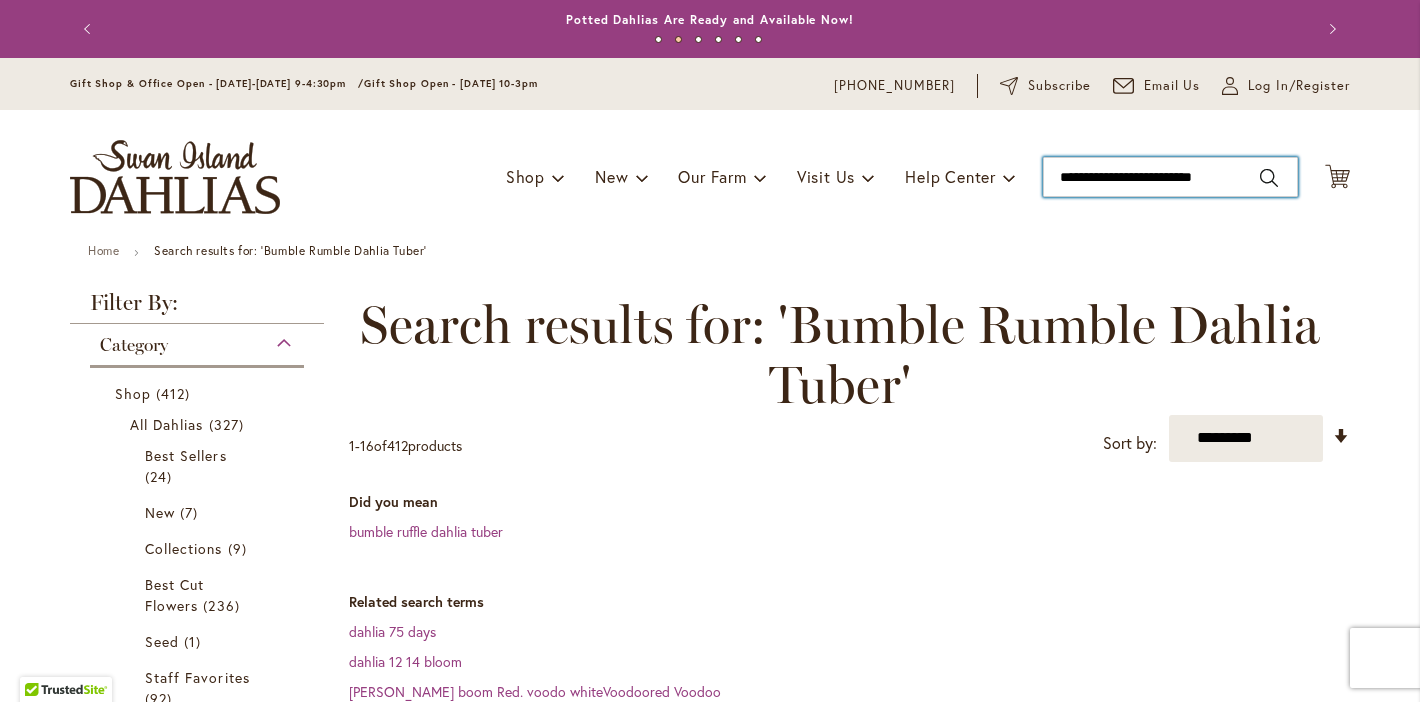 click on "**********" at bounding box center (1170, 177) 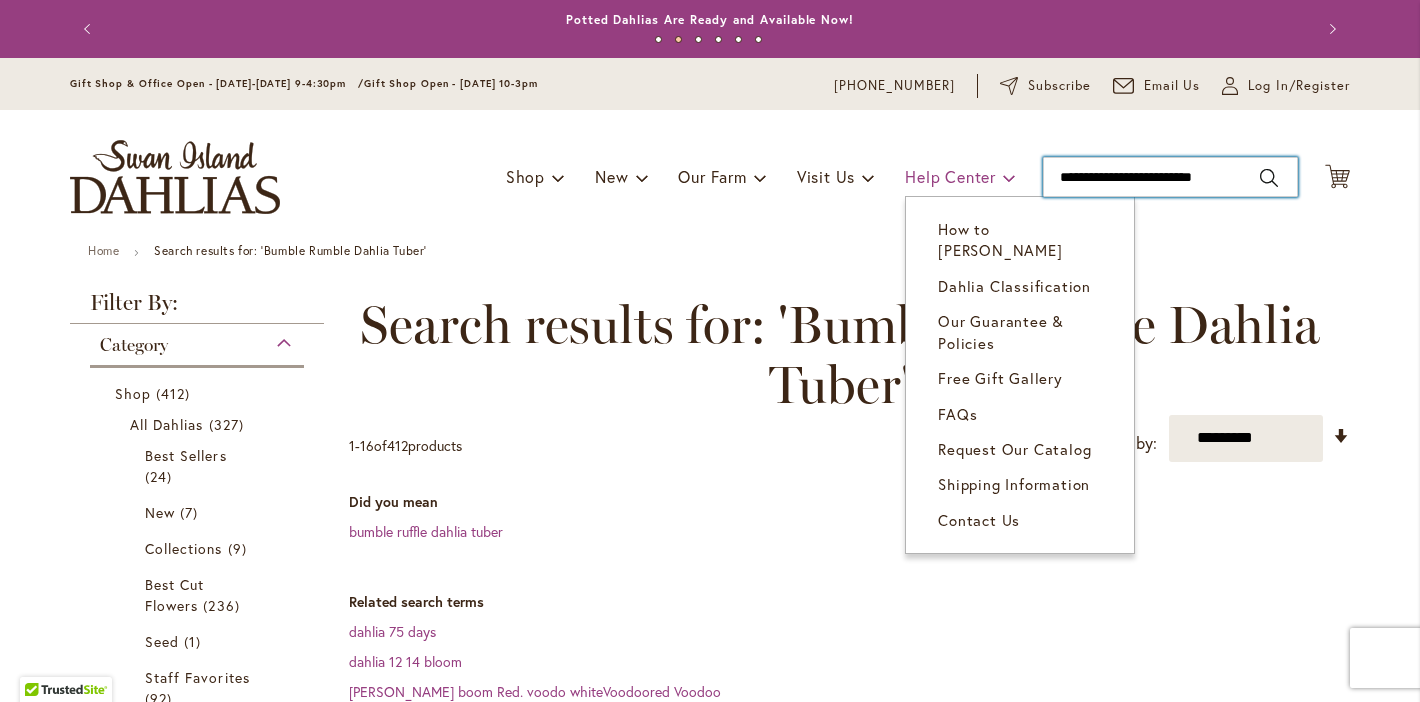 drag, startPoint x: 1263, startPoint y: 173, endPoint x: 1005, endPoint y: 171, distance: 258.00775 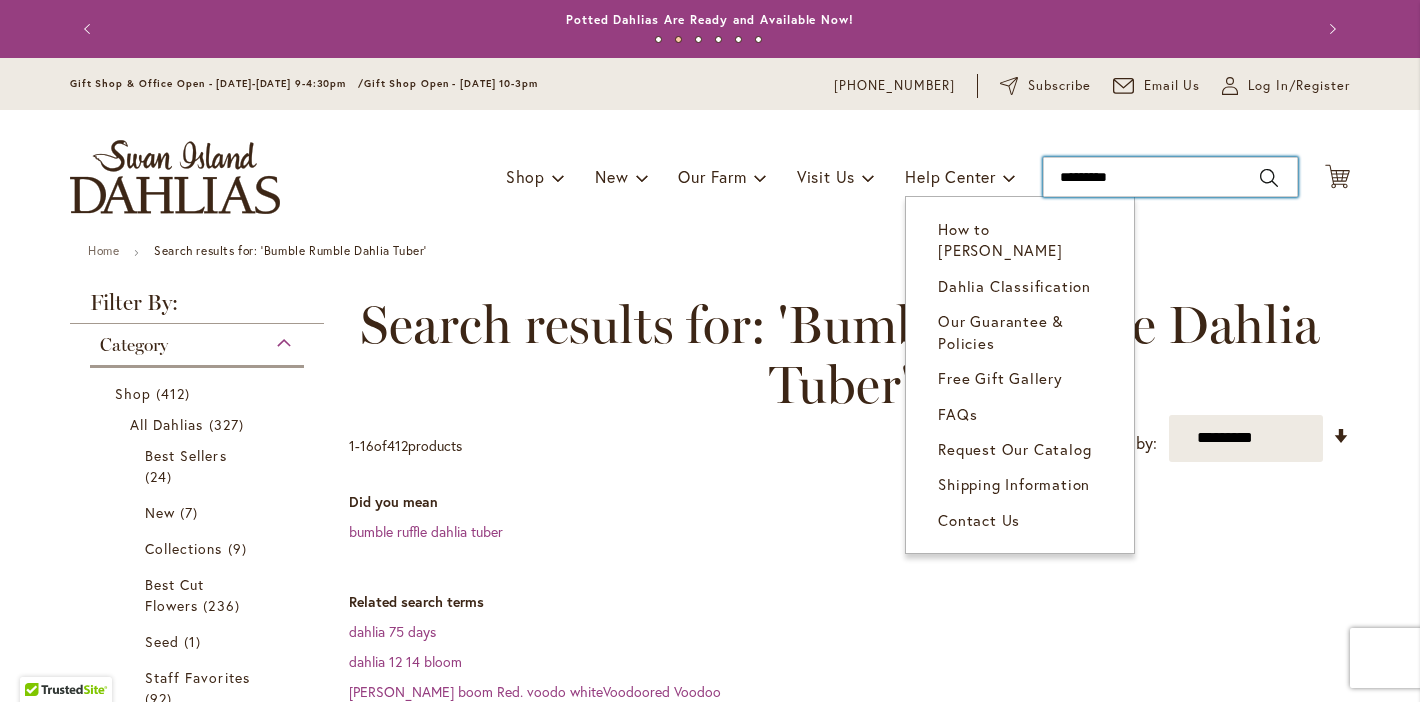 type on "**********" 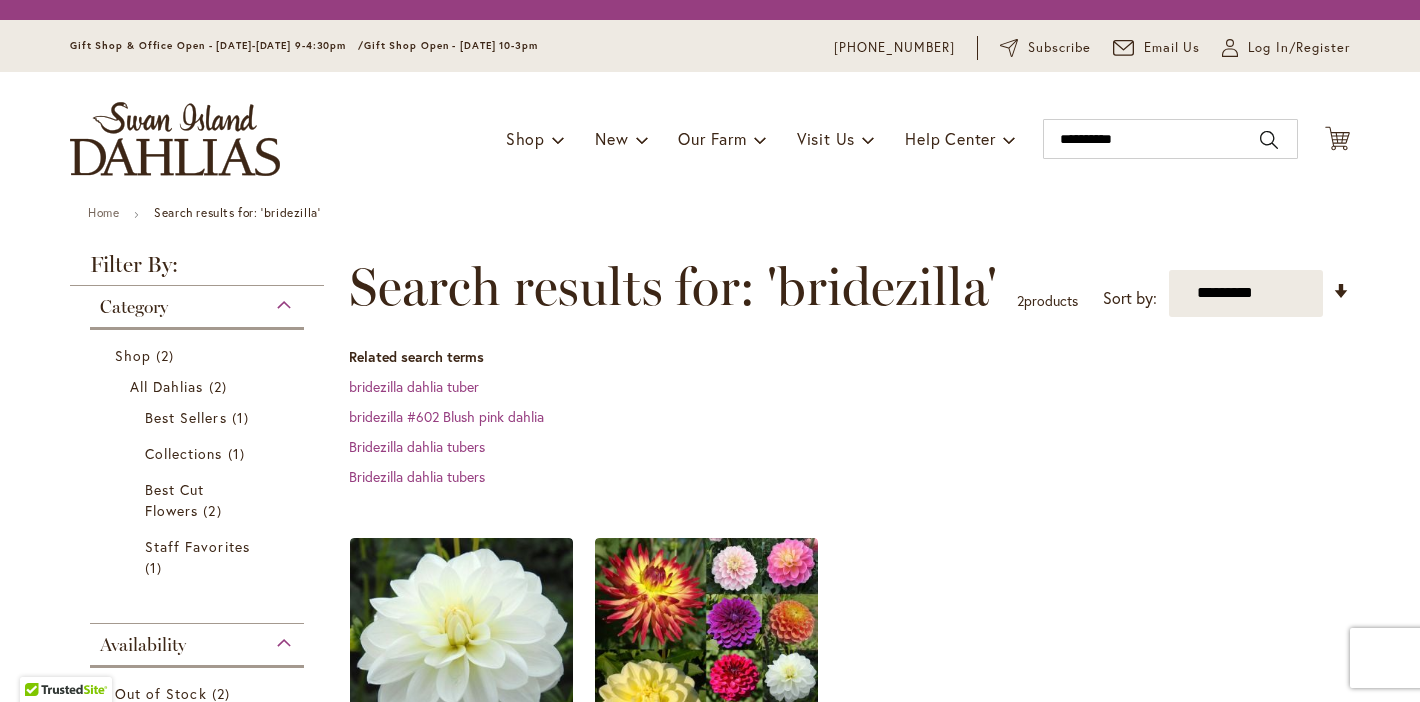 scroll, scrollTop: 0, scrollLeft: 0, axis: both 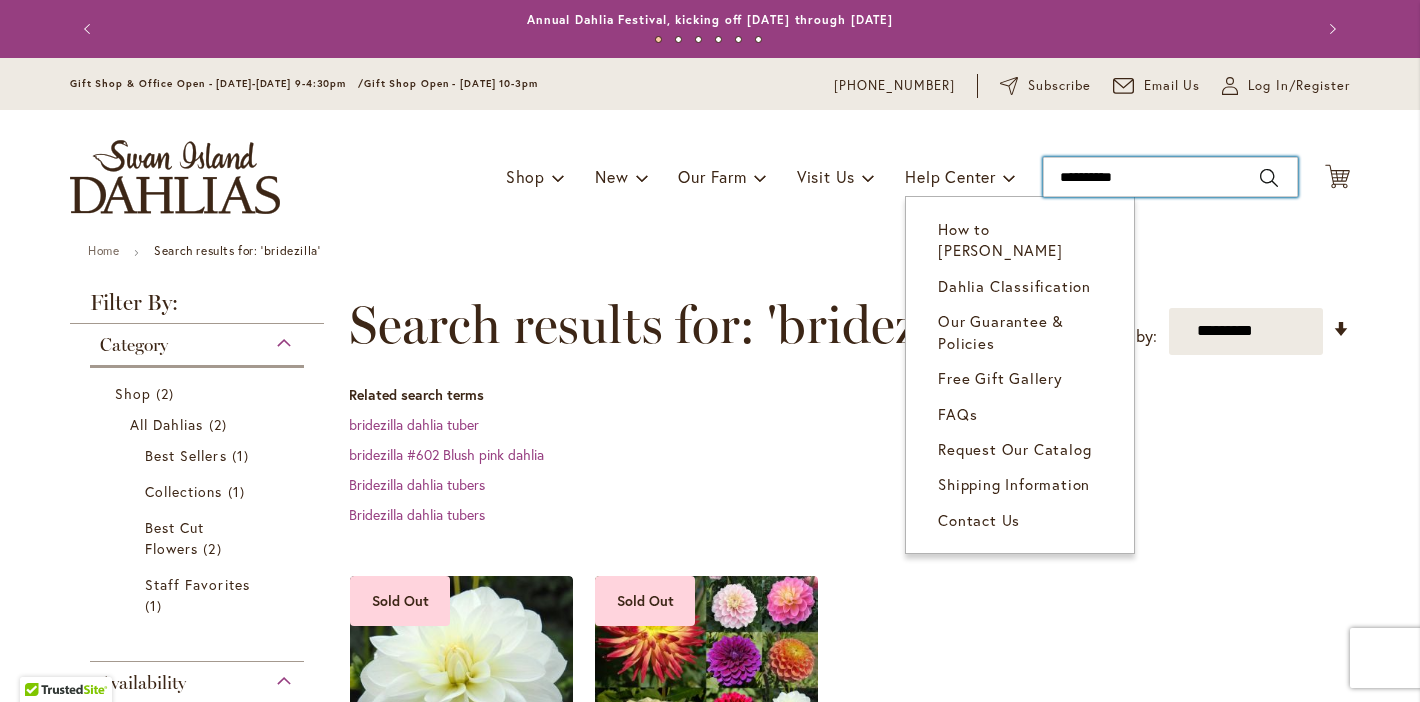 drag, startPoint x: 1142, startPoint y: 175, endPoint x: 930, endPoint y: 140, distance: 214.86972 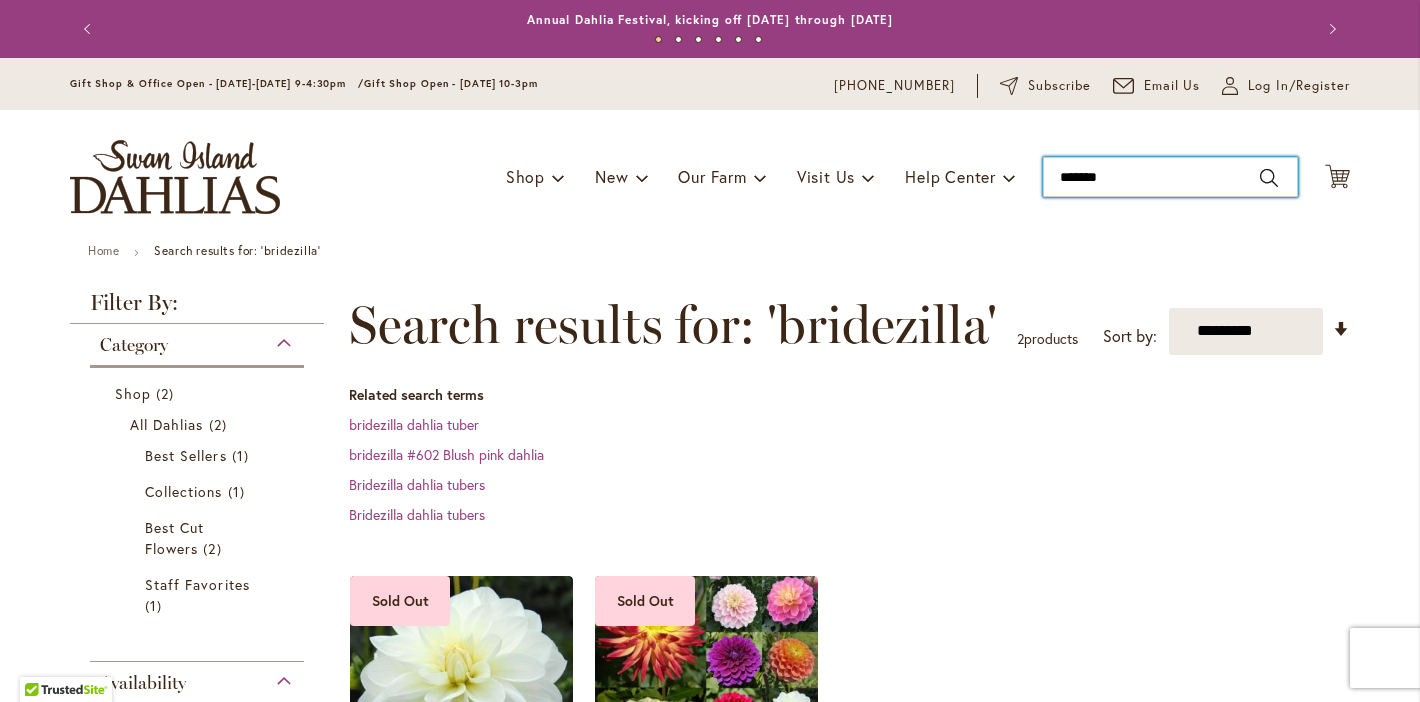 type on "*******" 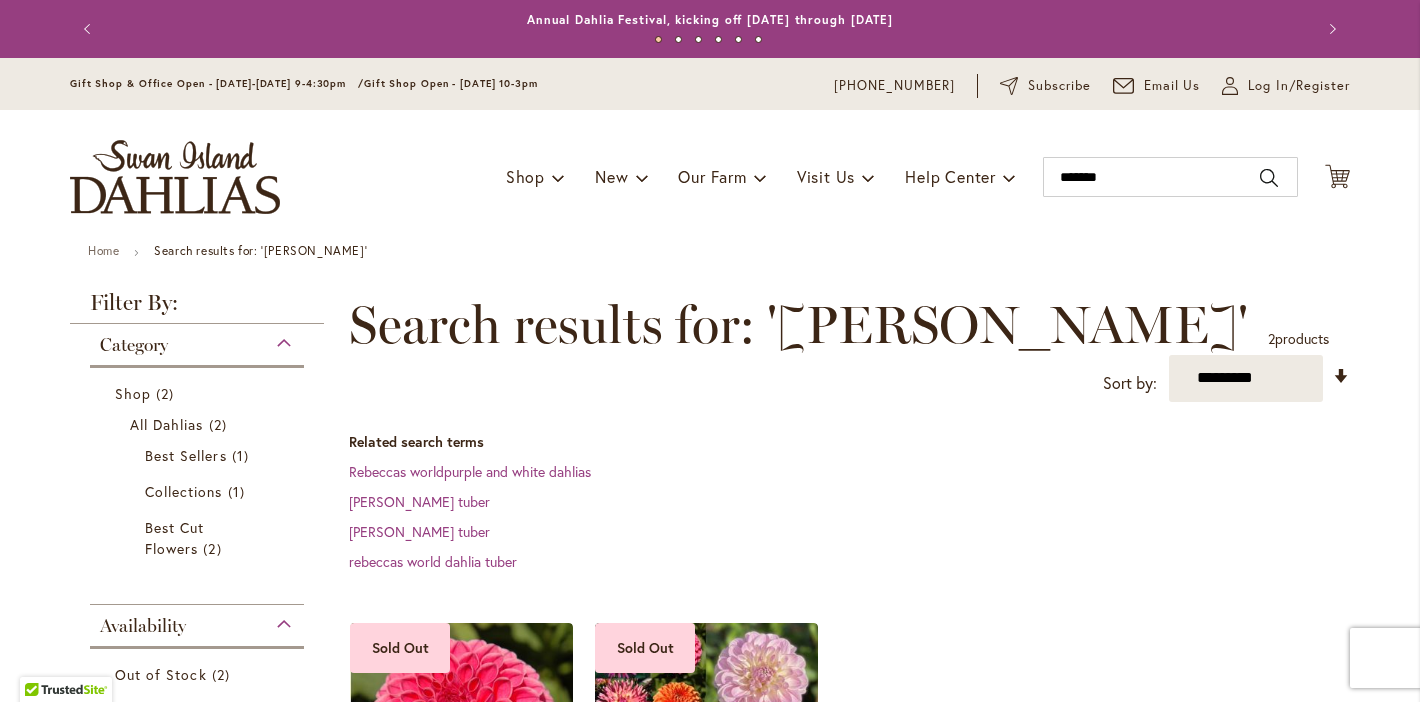 scroll, scrollTop: 0, scrollLeft: 0, axis: both 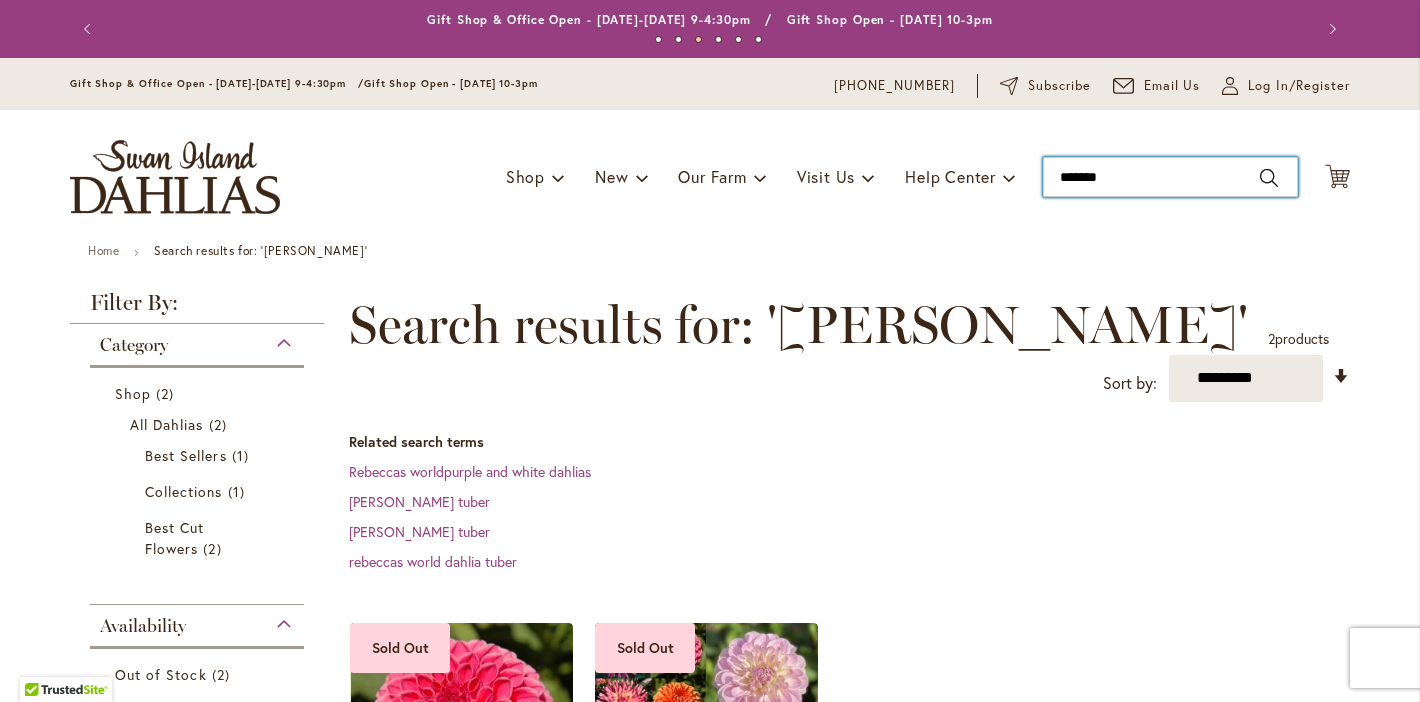 drag, startPoint x: 1116, startPoint y: 181, endPoint x: 957, endPoint y: 156, distance: 160.95341 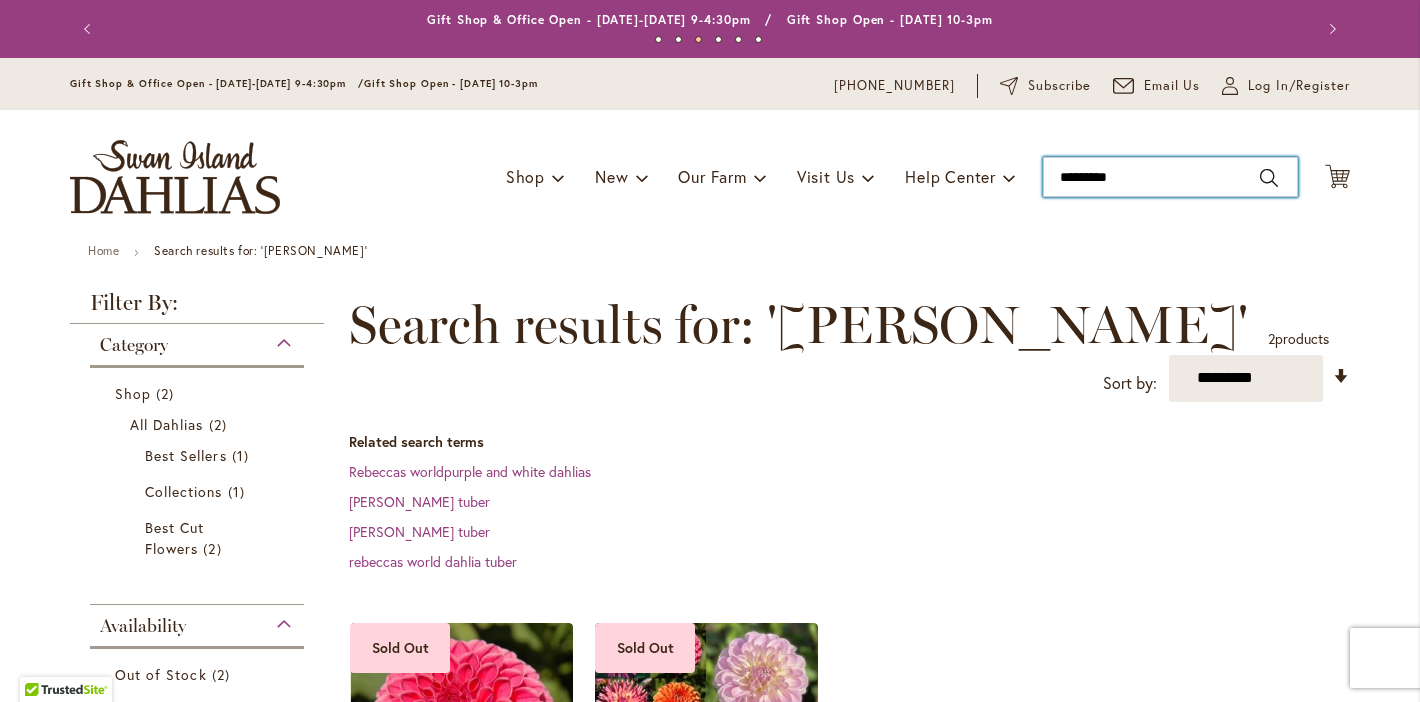 type on "**********" 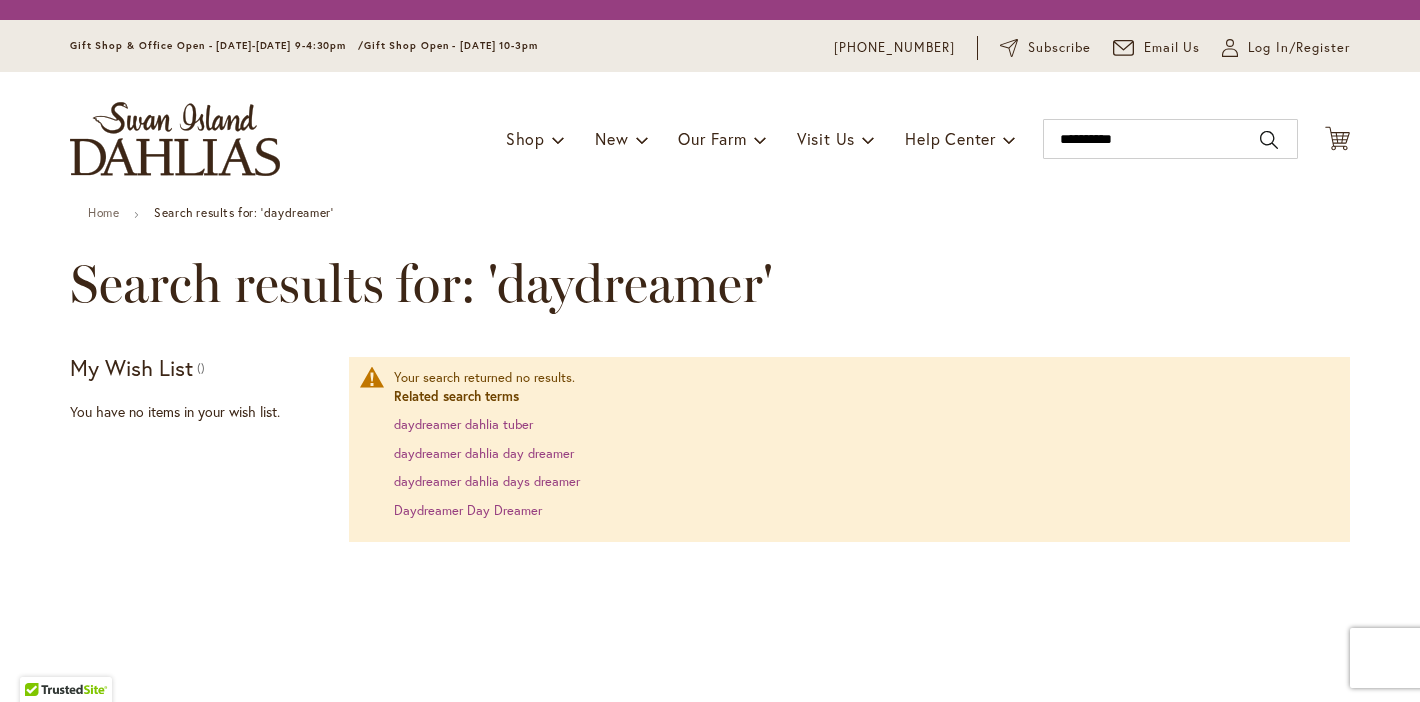 scroll, scrollTop: 0, scrollLeft: 0, axis: both 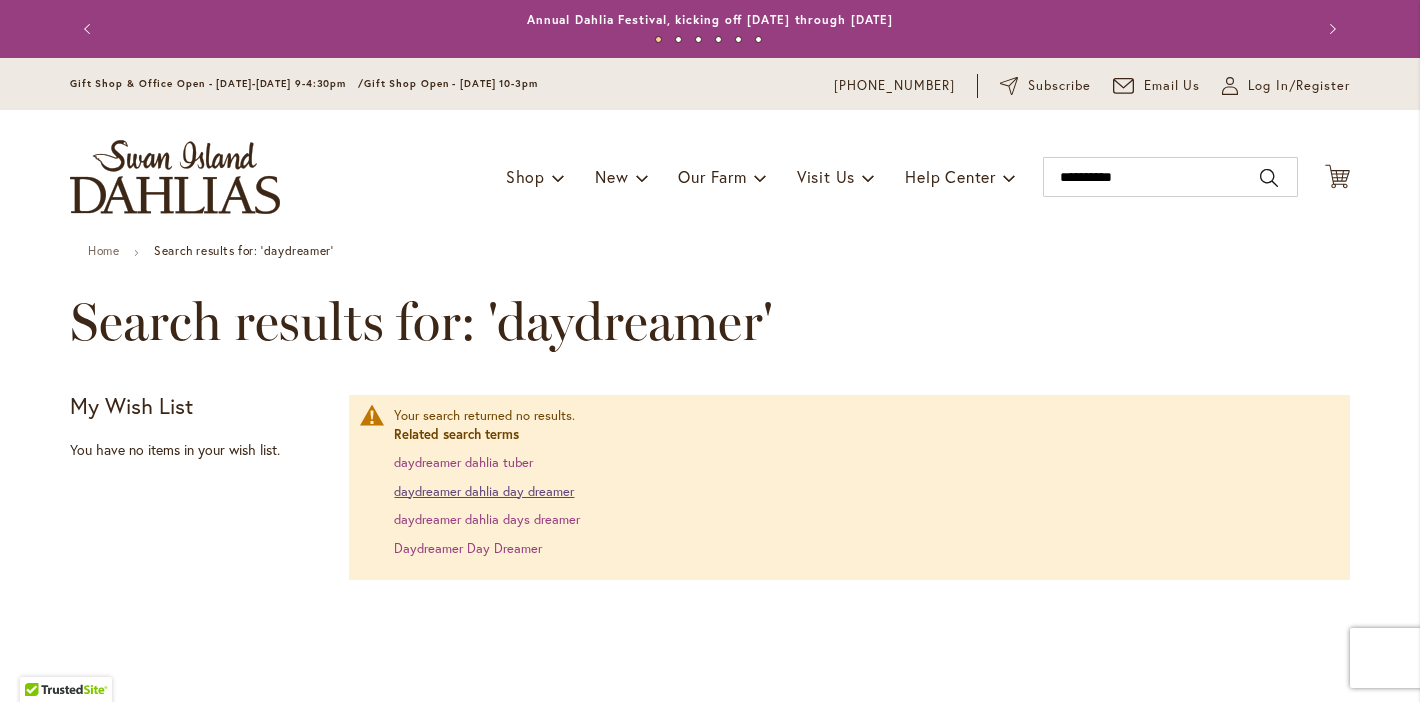 click on "daydreamer dahlia day dreamer" at bounding box center (484, 491) 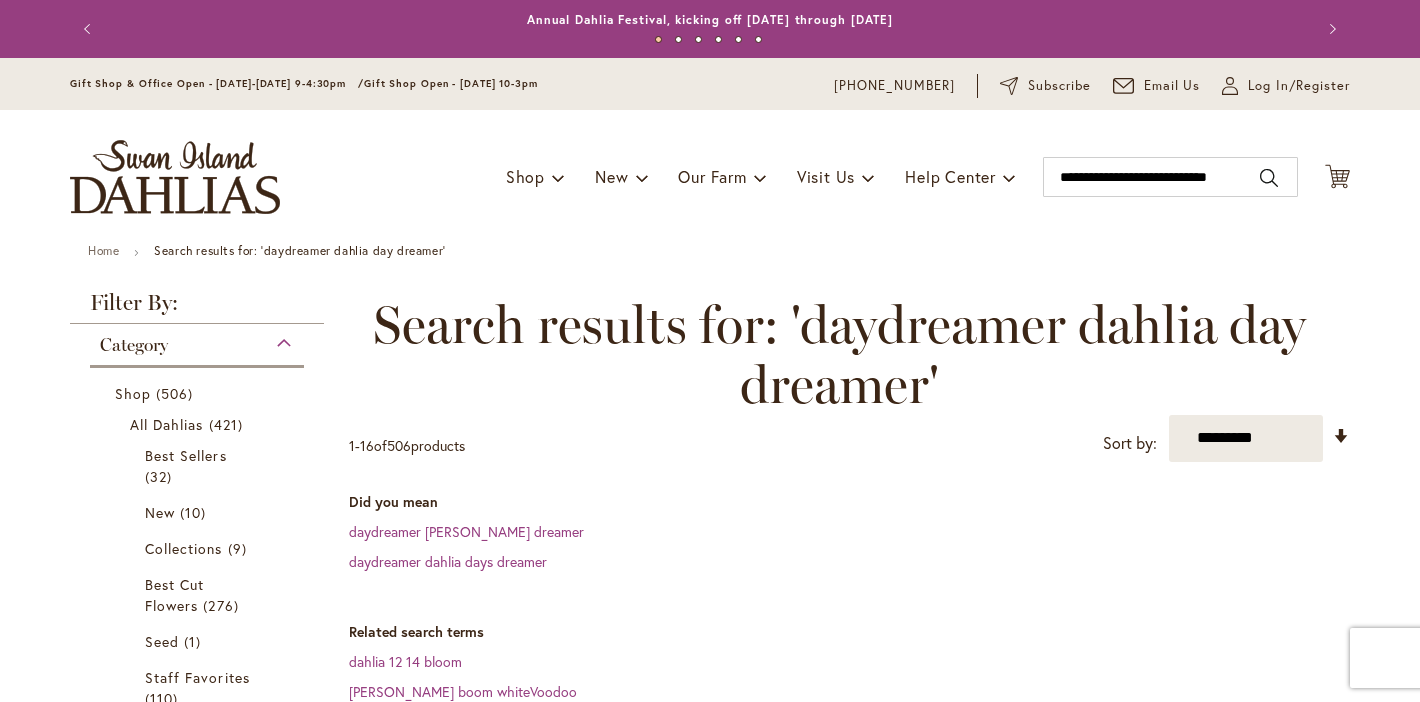 scroll, scrollTop: 0, scrollLeft: 0, axis: both 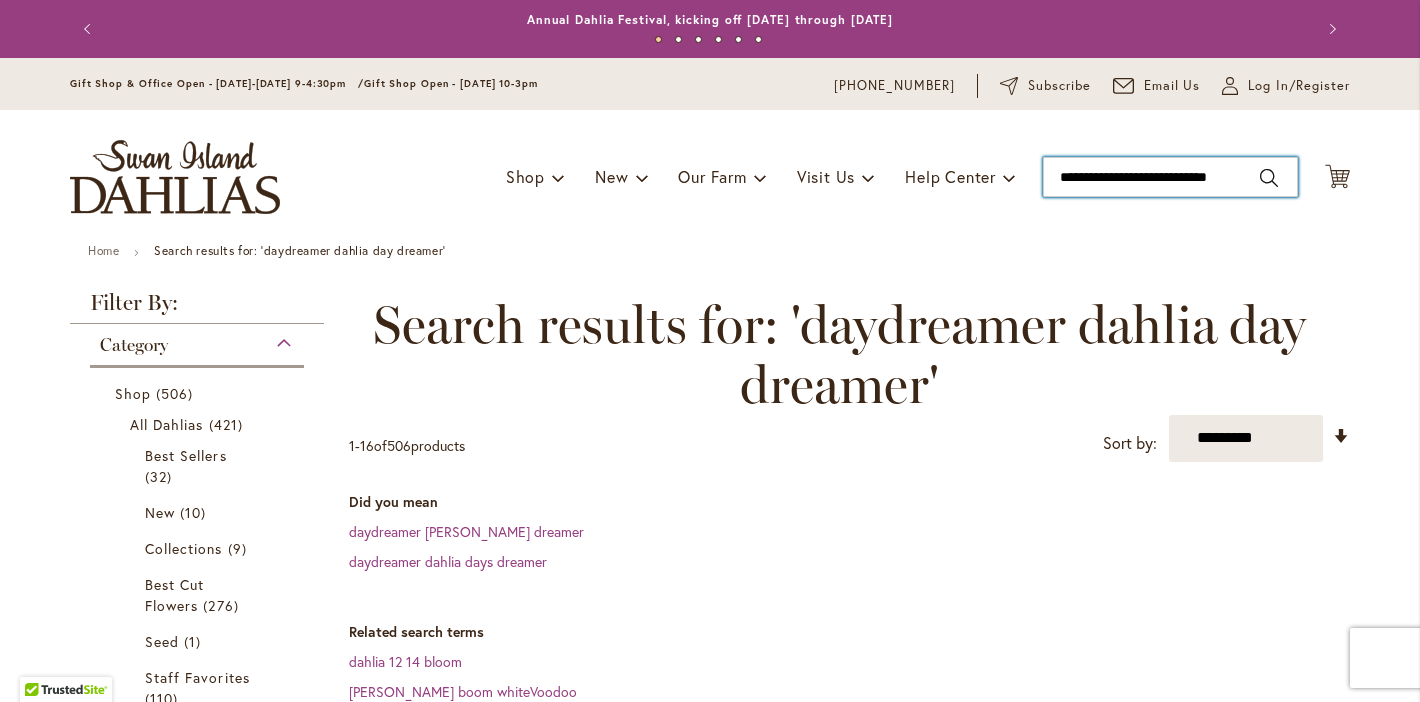 drag, startPoint x: 1241, startPoint y: 180, endPoint x: 877, endPoint y: 153, distance: 365 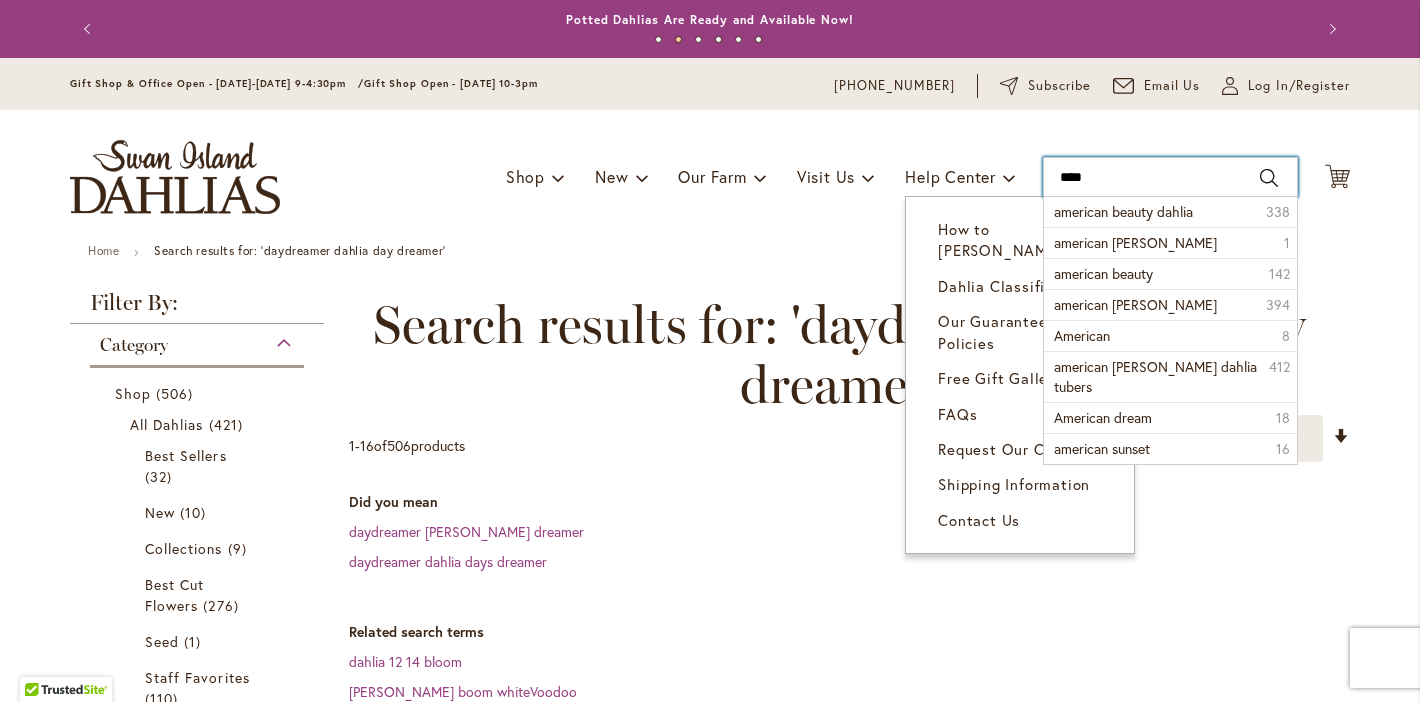 drag, startPoint x: 1112, startPoint y: 172, endPoint x: 916, endPoint y: 138, distance: 198.92712 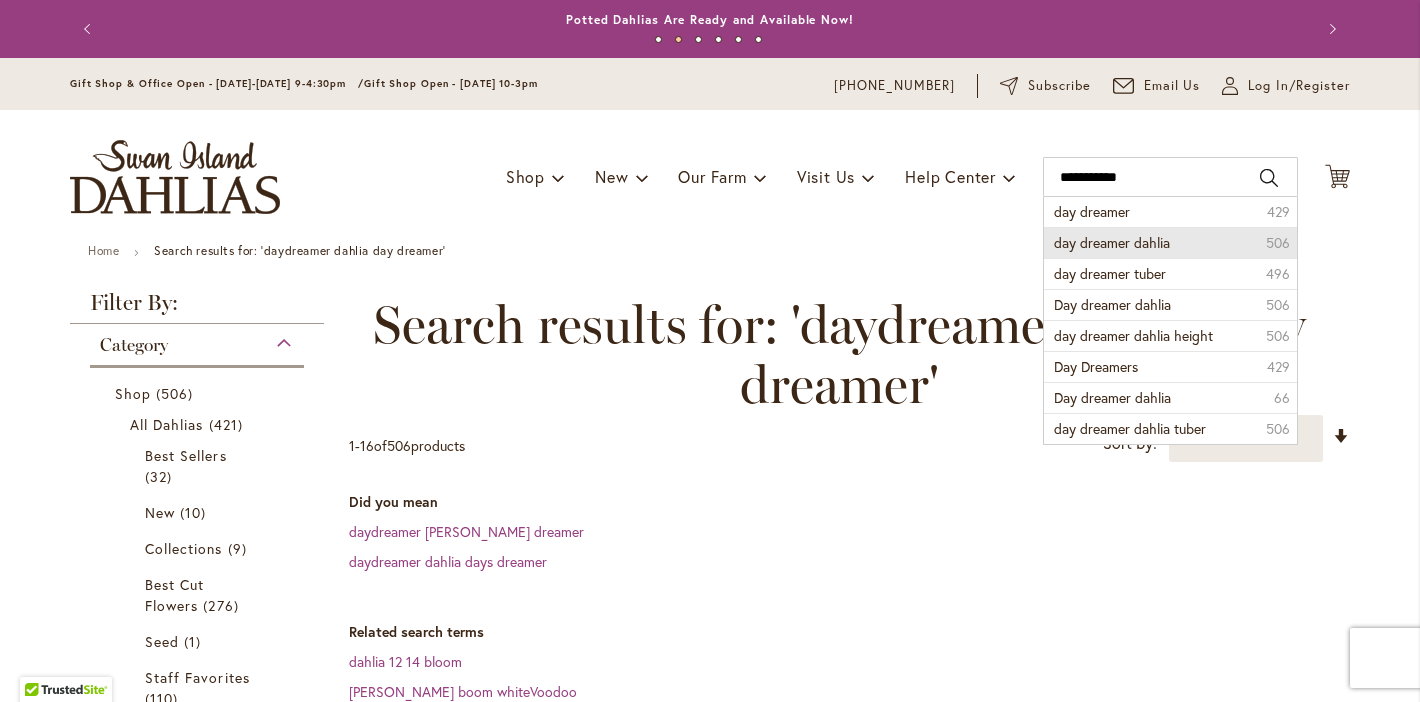 click on "day dreamer dahlia" at bounding box center (1112, 242) 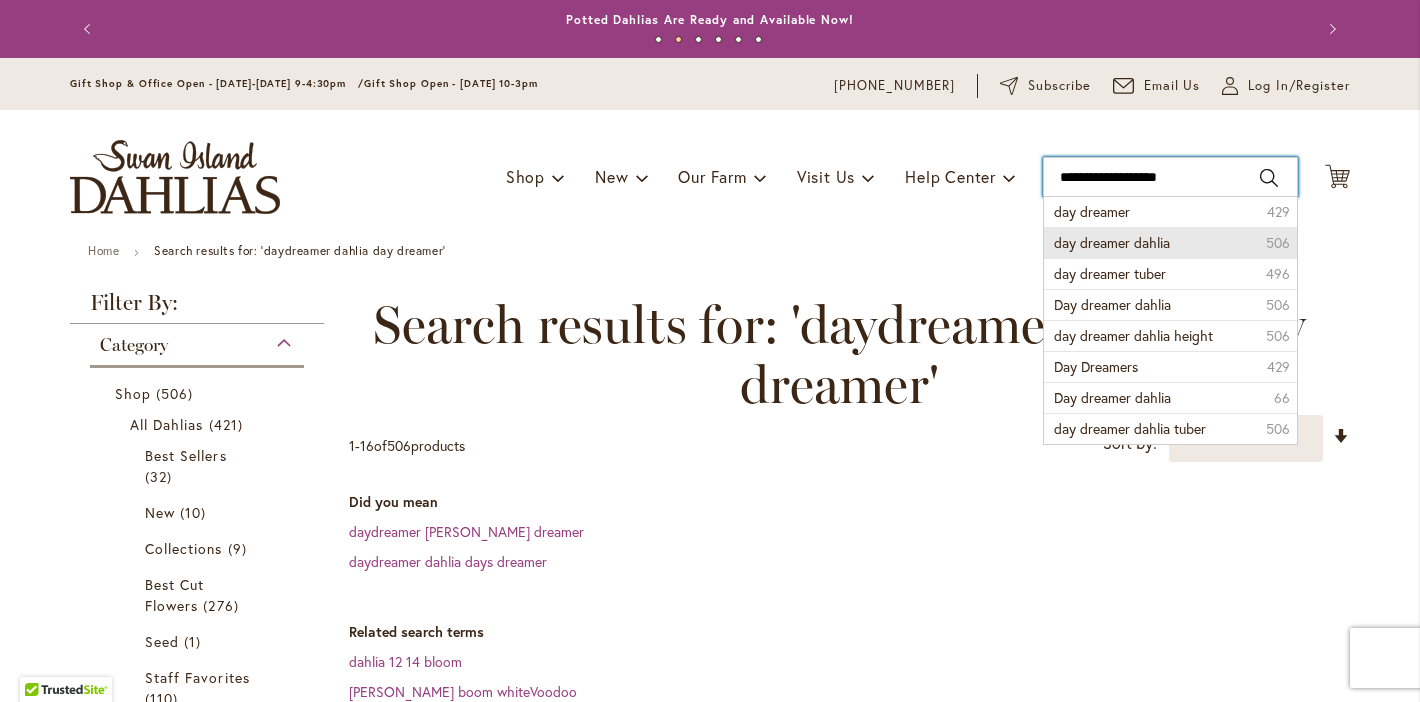 type on "**********" 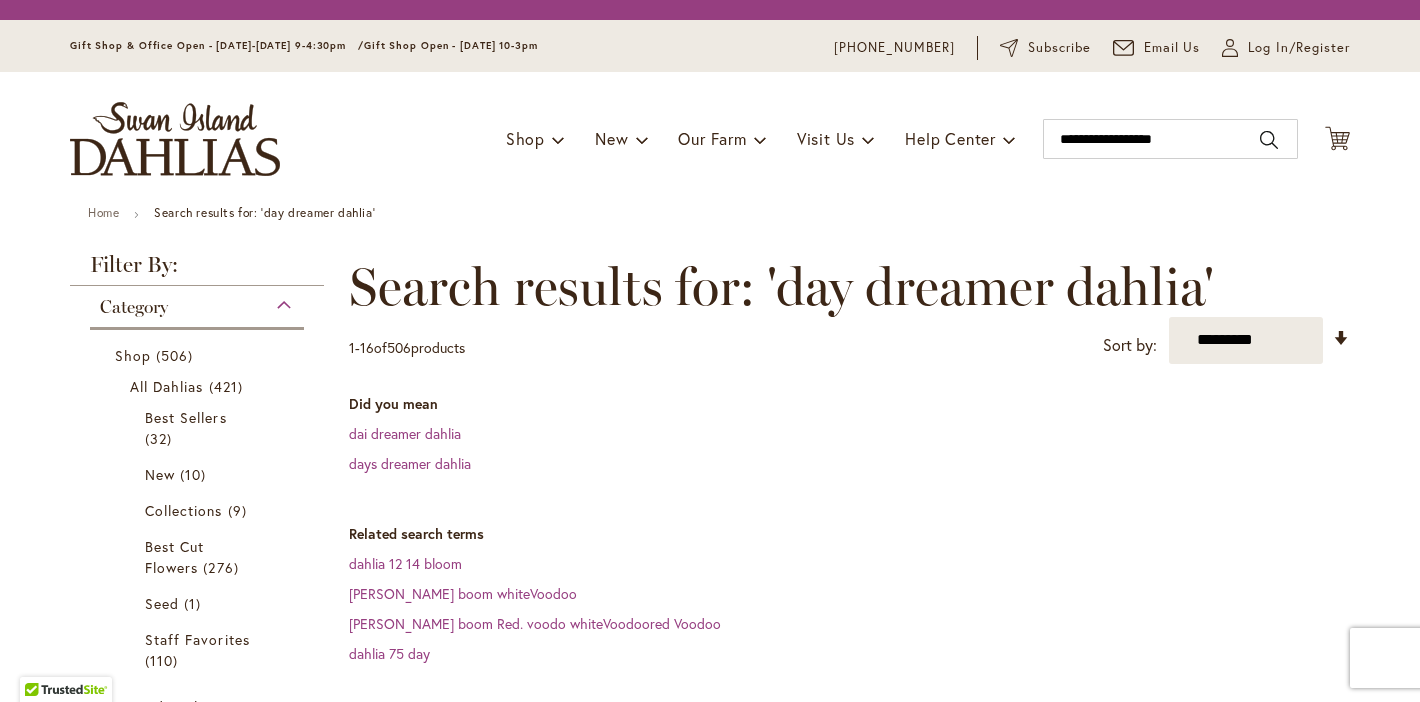 scroll, scrollTop: 0, scrollLeft: 0, axis: both 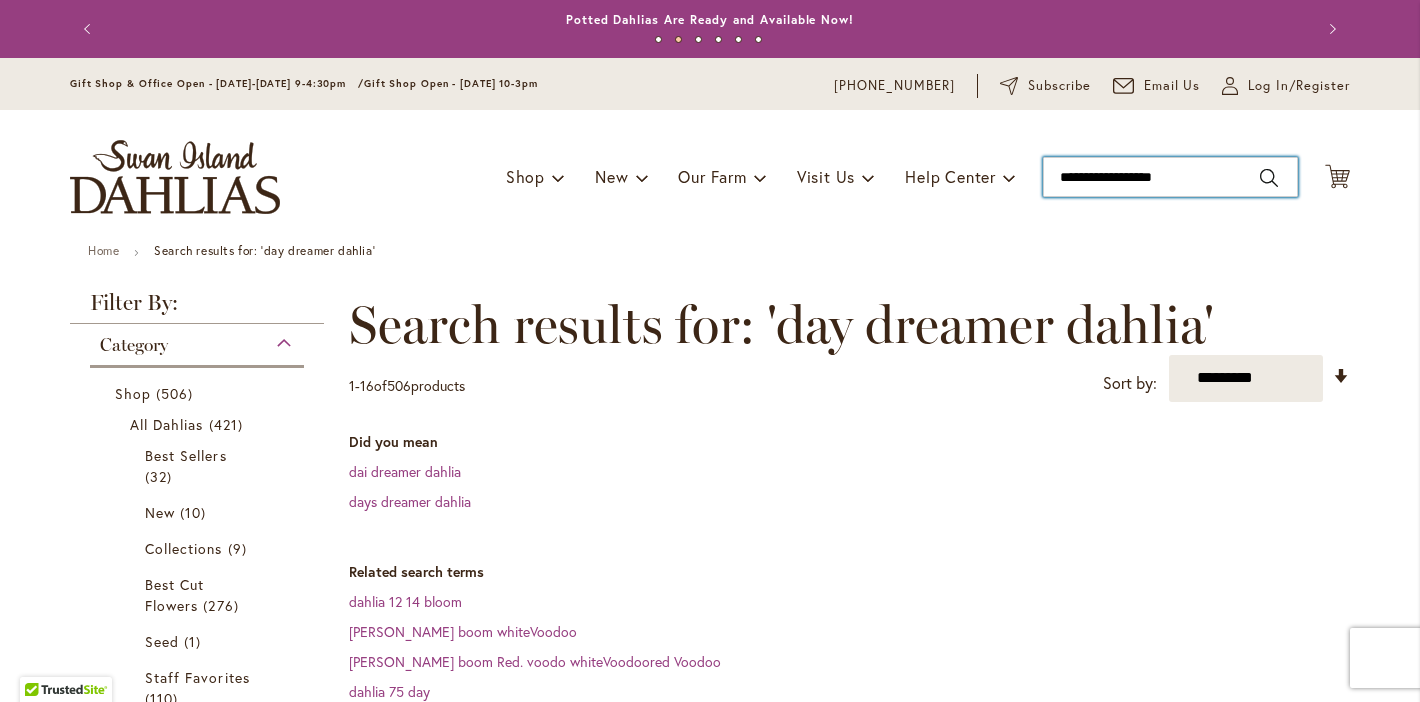 type on "**********" 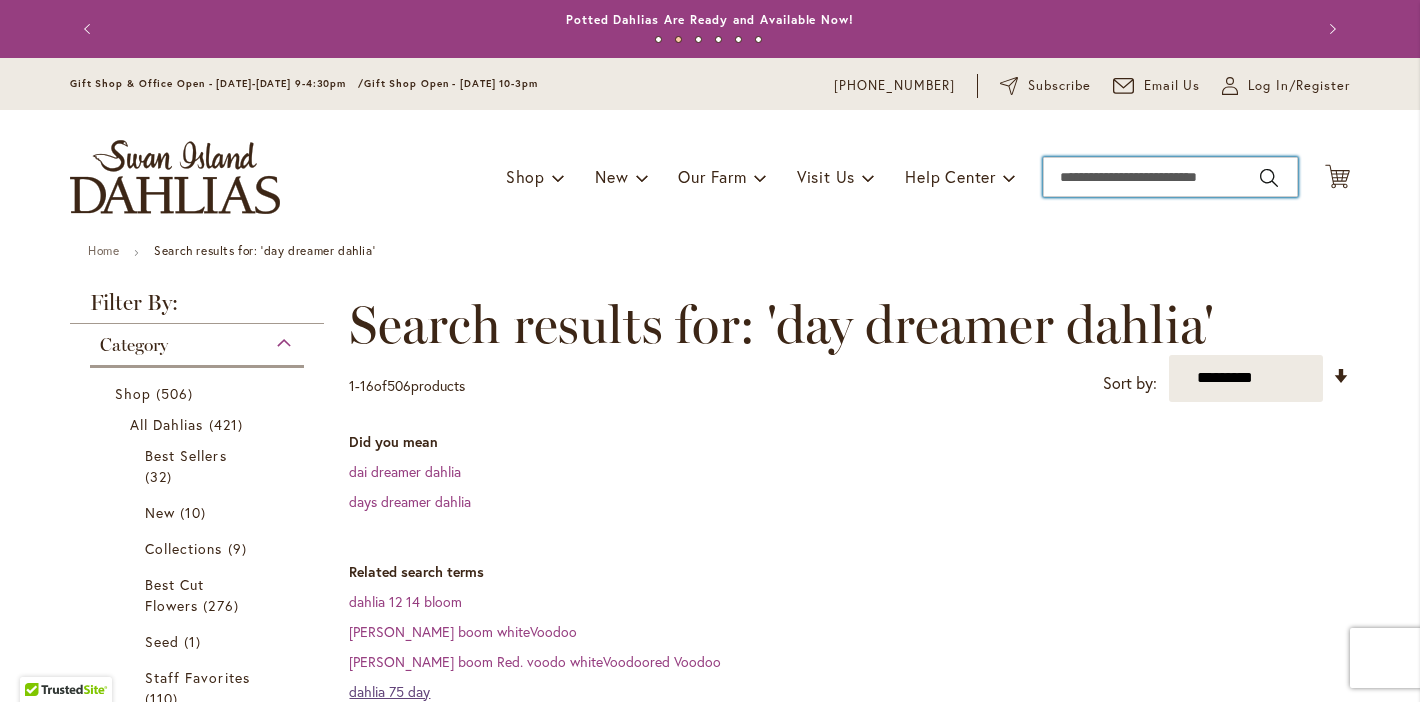type 